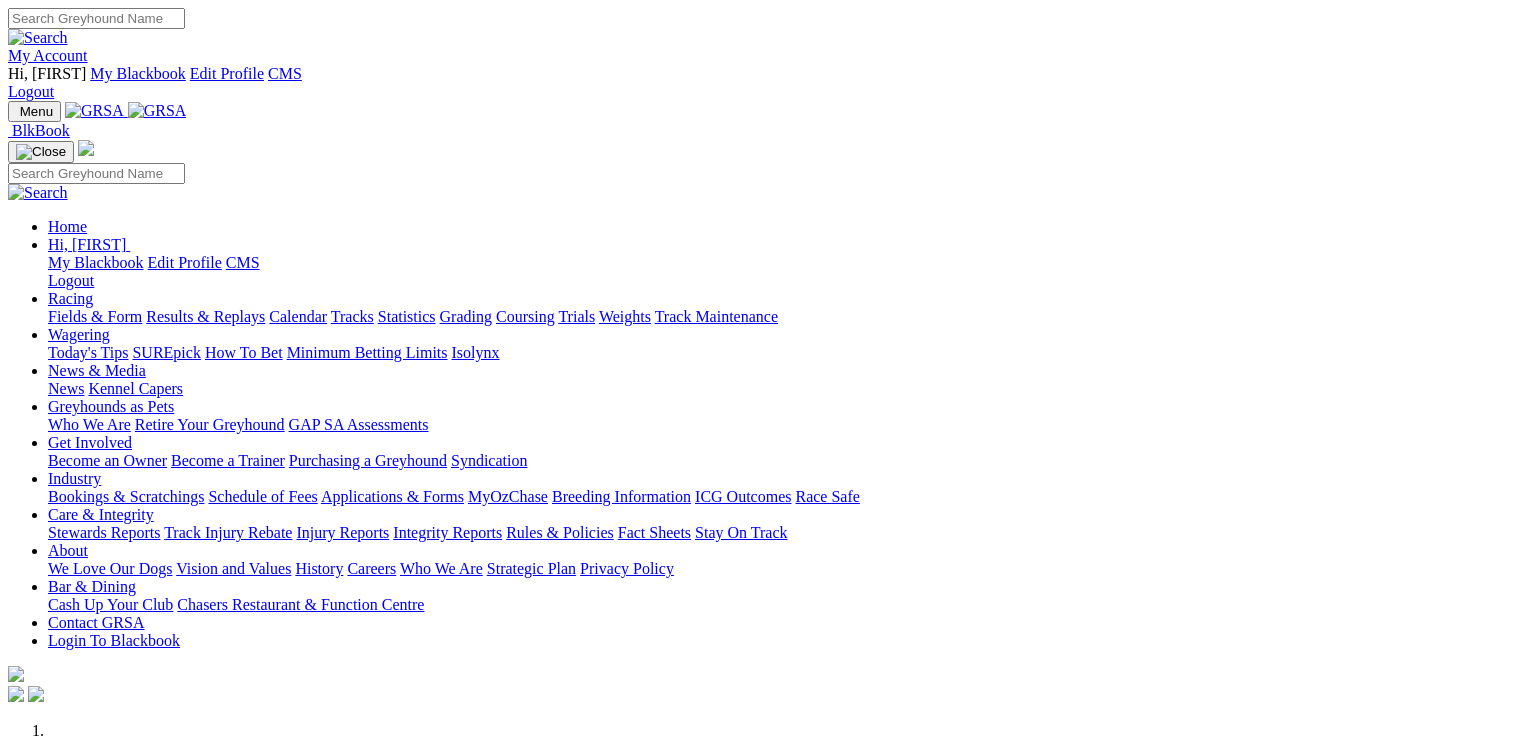 scroll, scrollTop: 0, scrollLeft: 0, axis: both 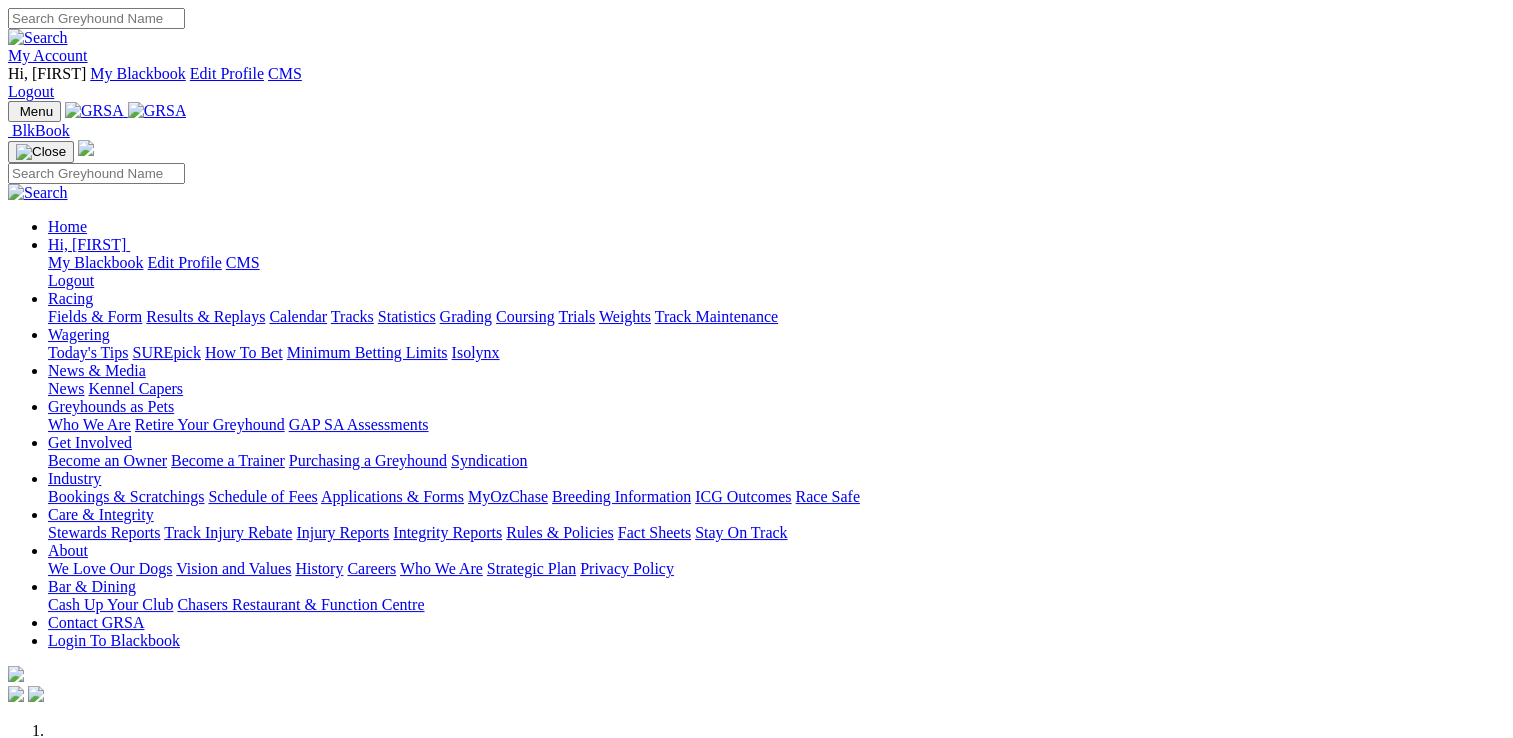 click on "Racing" at bounding box center (70, 298) 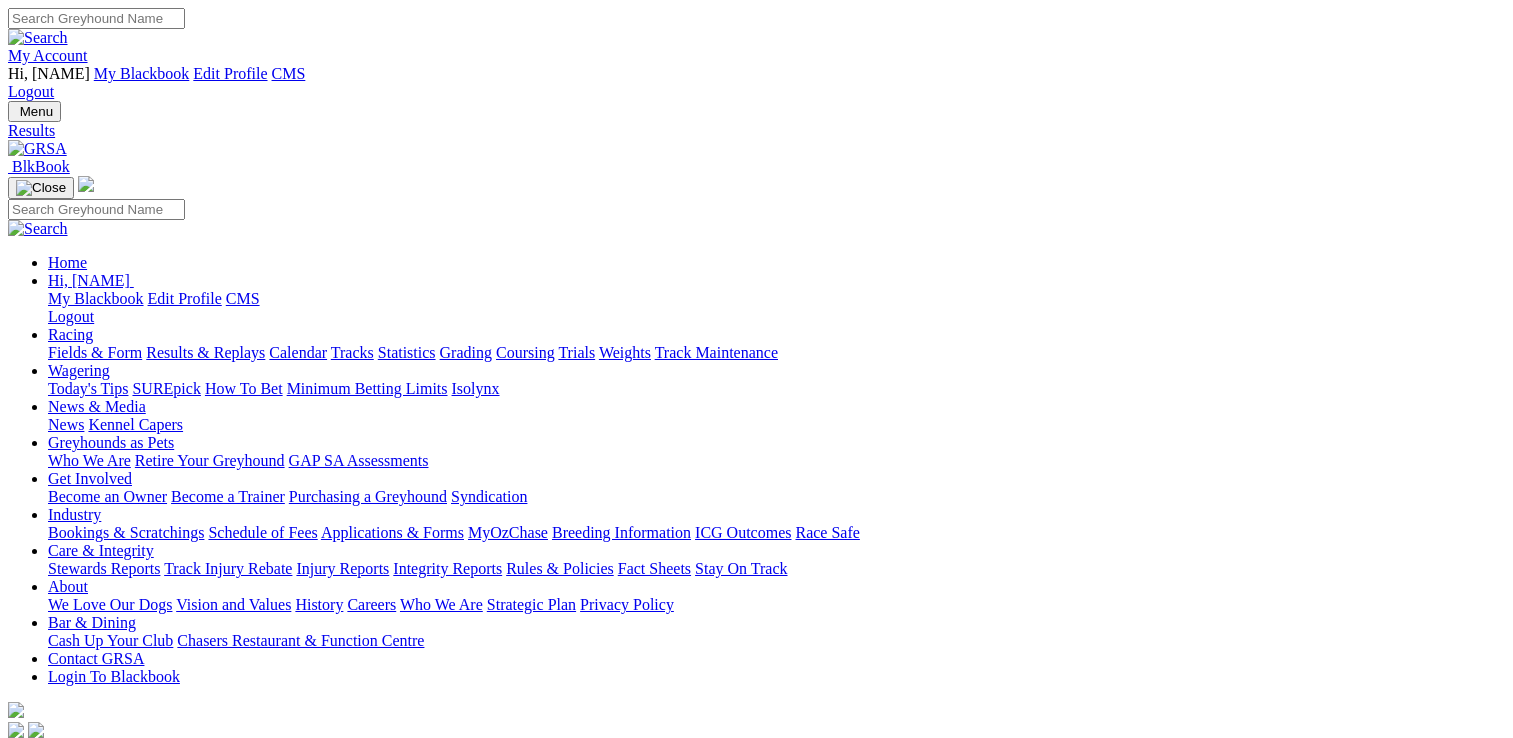 scroll, scrollTop: 0, scrollLeft: 0, axis: both 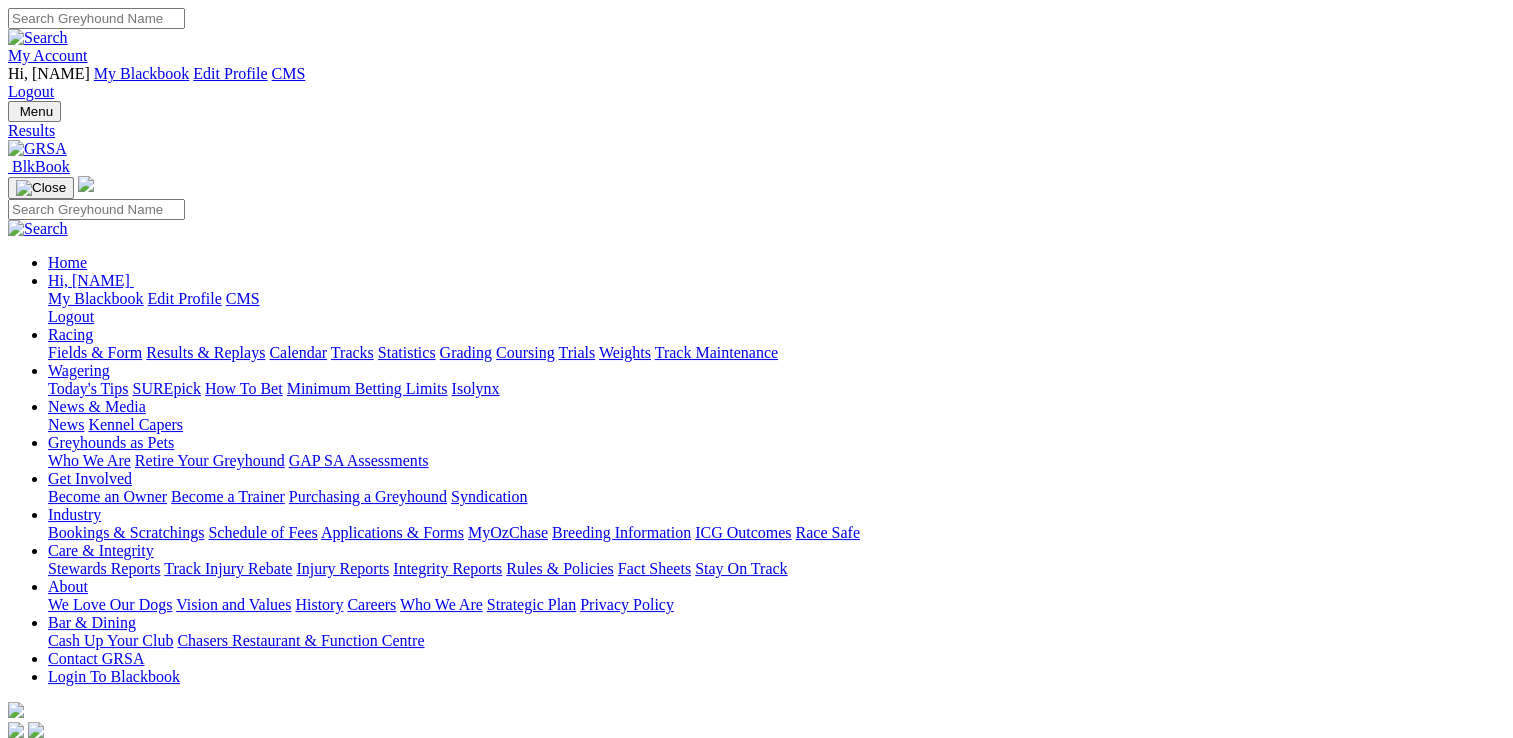 click on "5 8 2 7" at bounding box center [30, 1568] 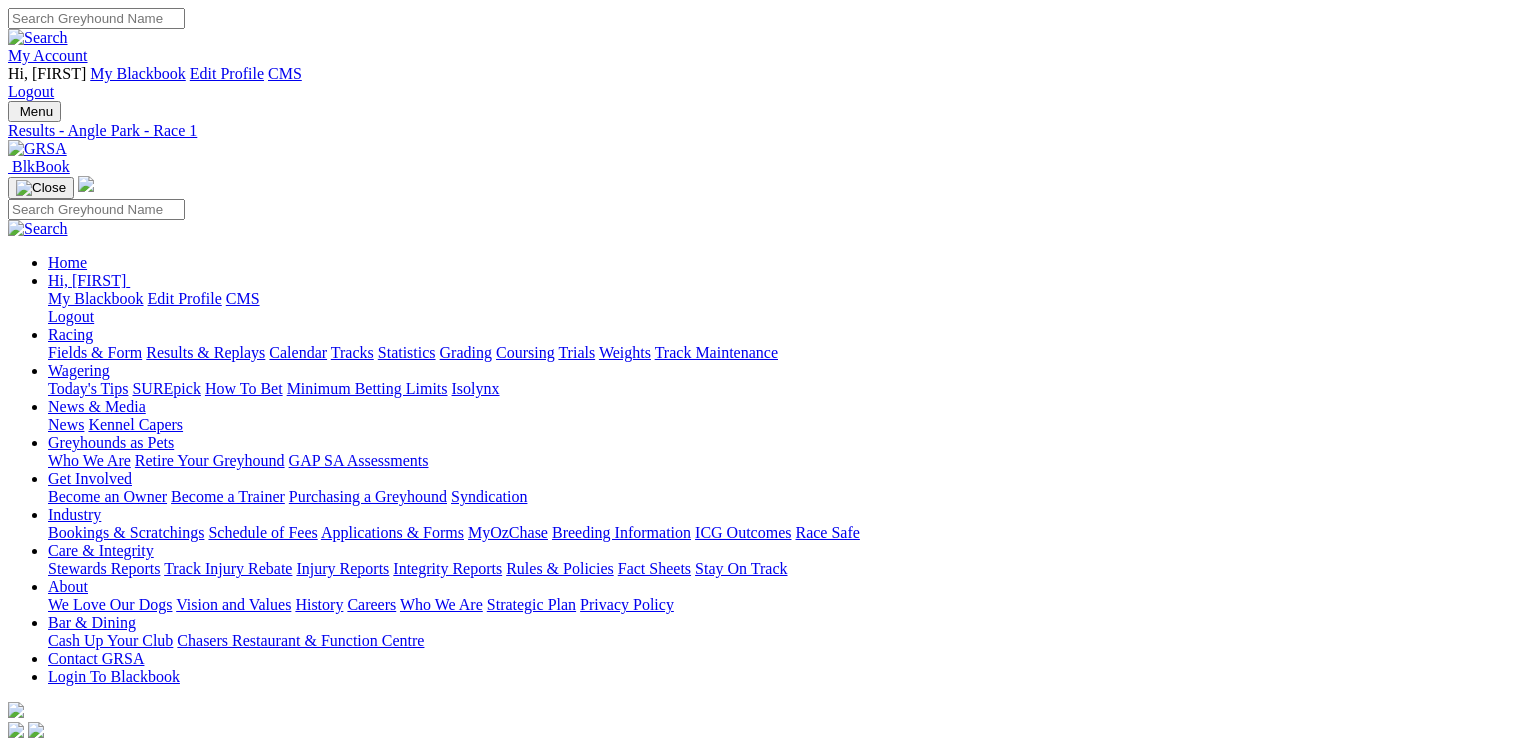 scroll, scrollTop: 0, scrollLeft: 0, axis: both 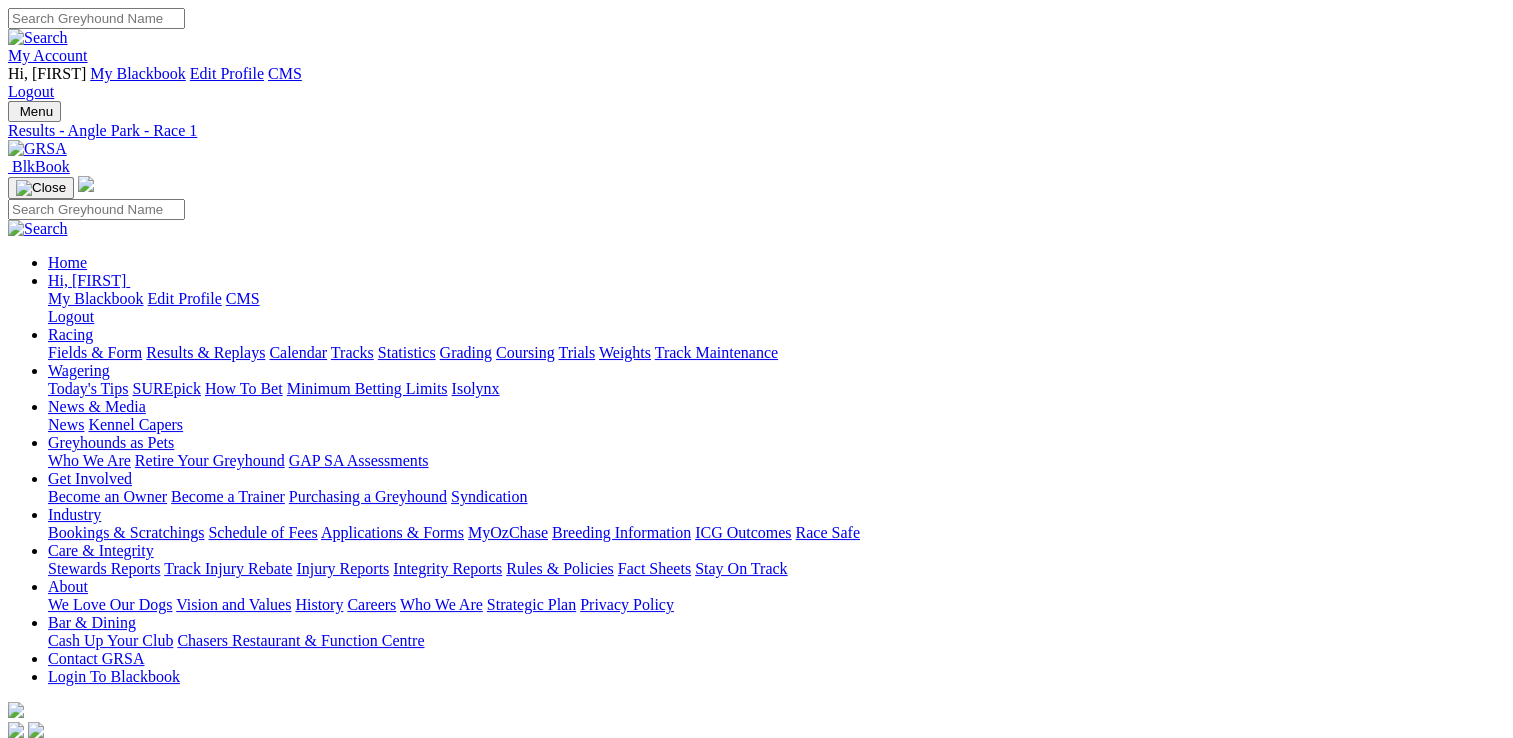 click at bounding box center [94, 1479] 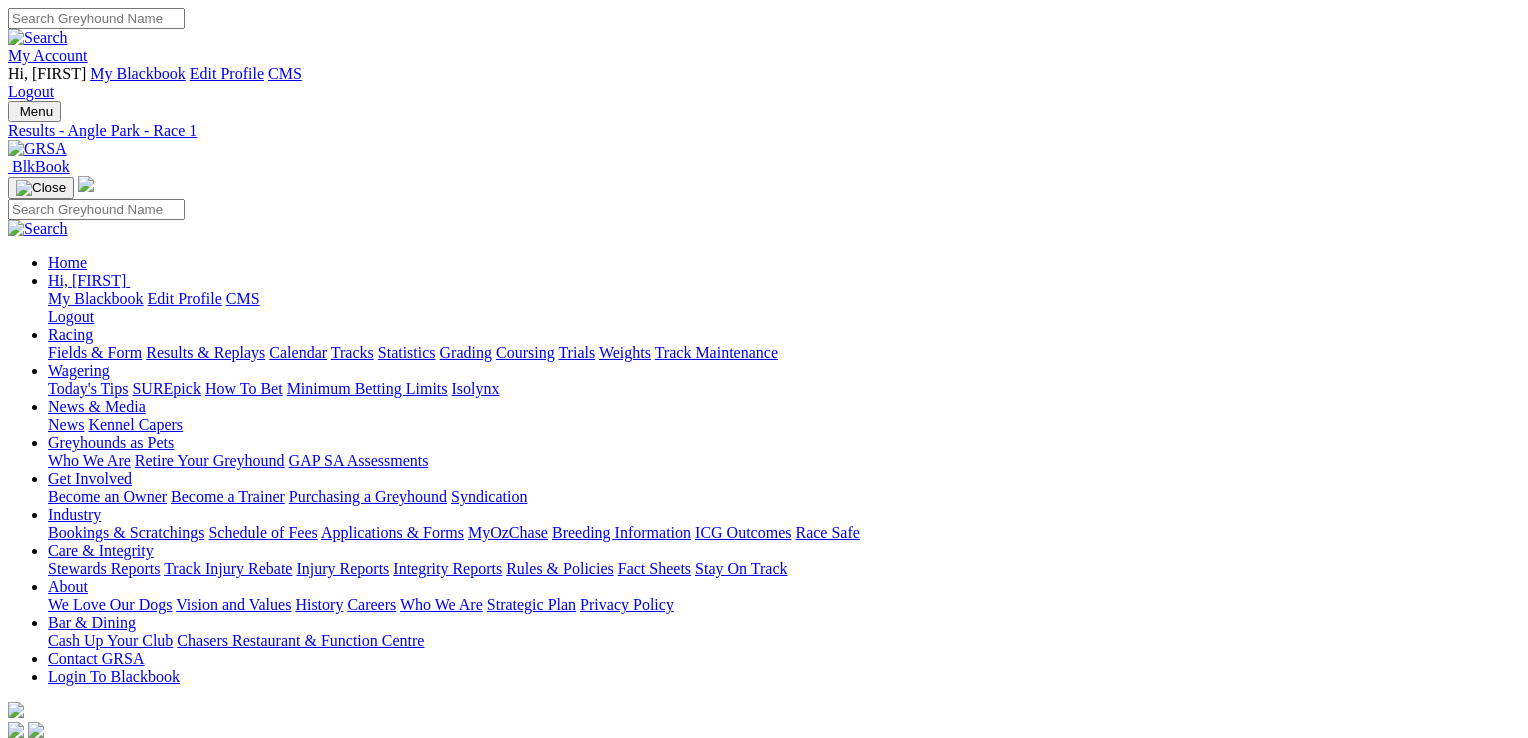 click at bounding box center (16, 4633) 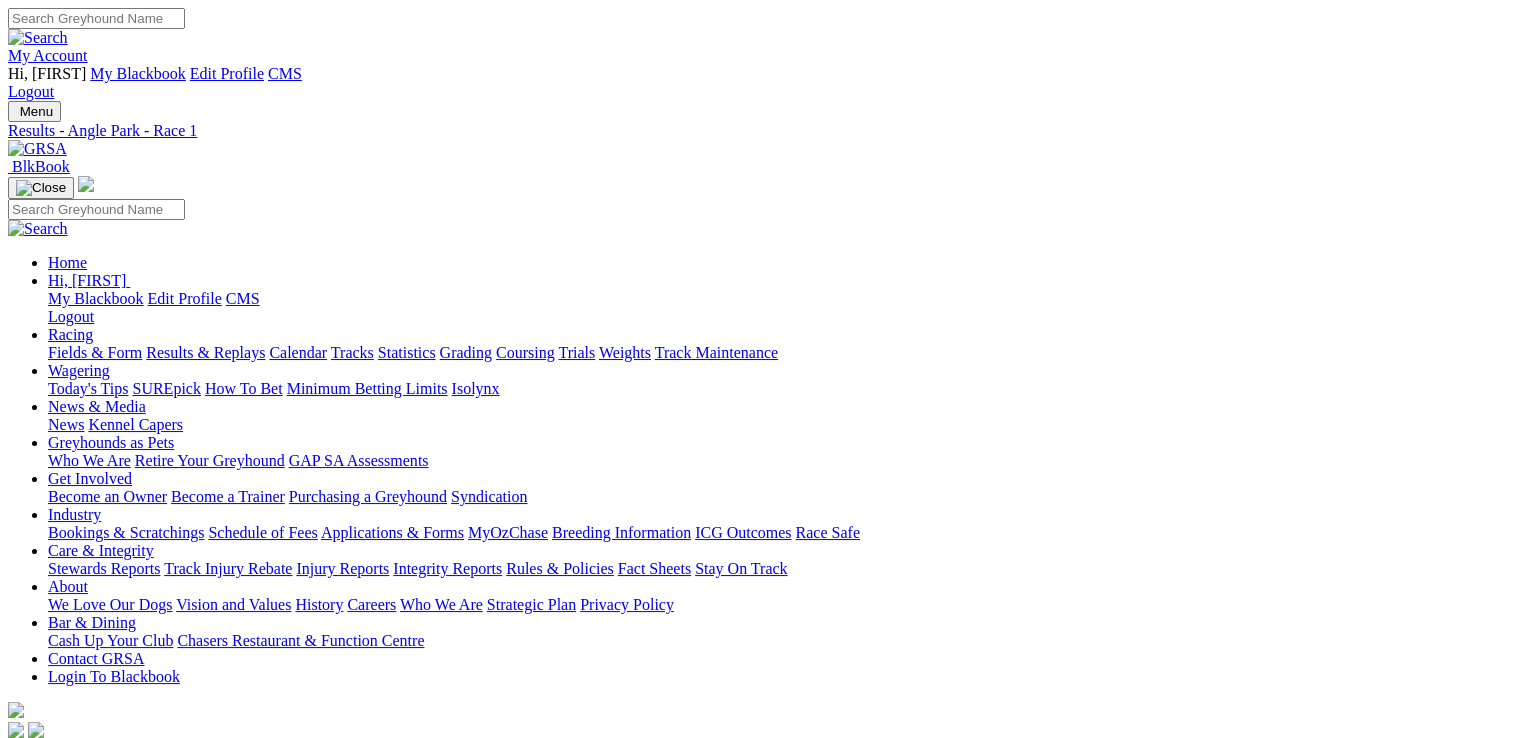 click on "Angle Park
Tuesday
05 Aug 2025
FIRST RACE:
6:09PM(ACST)
Kennels Close: 5:30pm ACST
Stewards Report
Weights Report" at bounding box center (756, 1070) 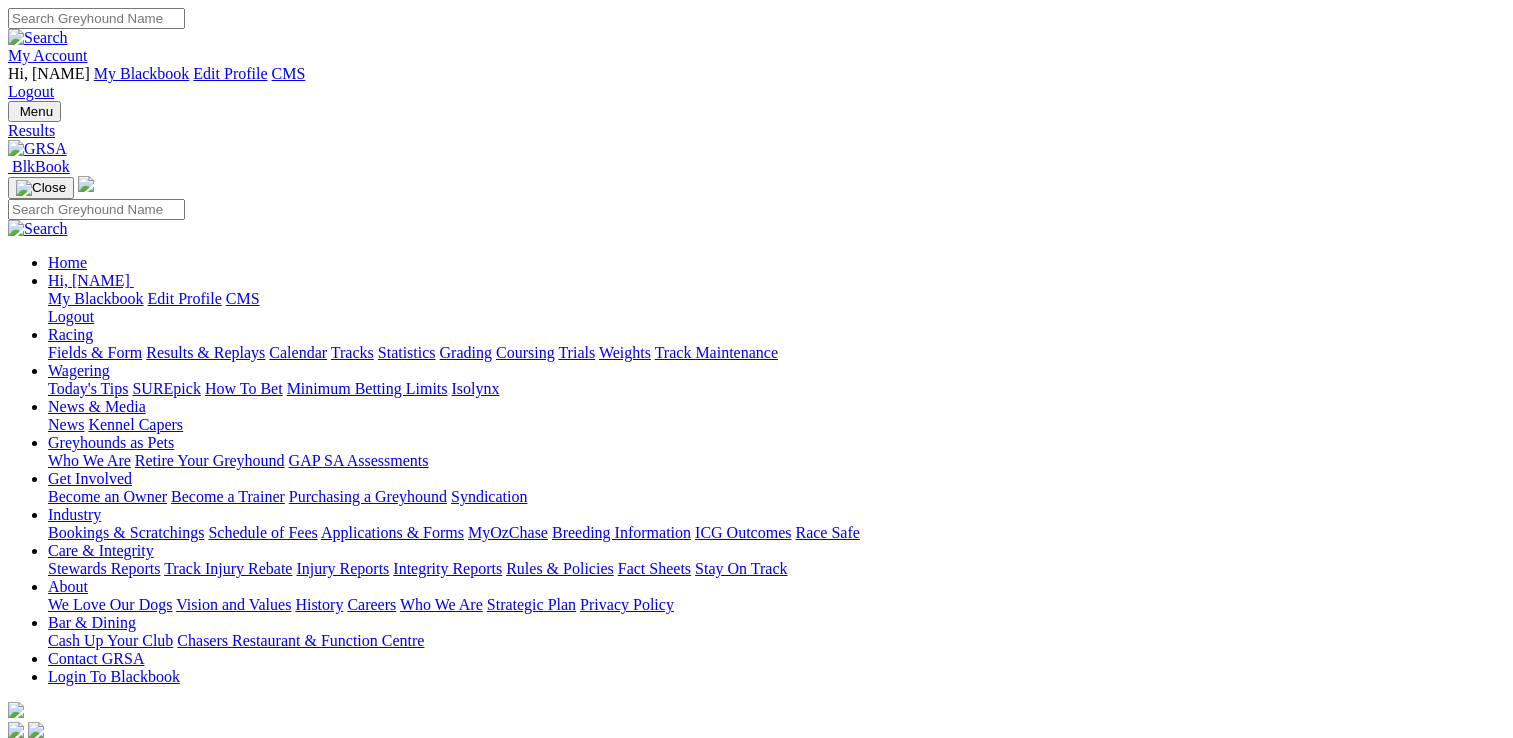 scroll, scrollTop: 0, scrollLeft: 0, axis: both 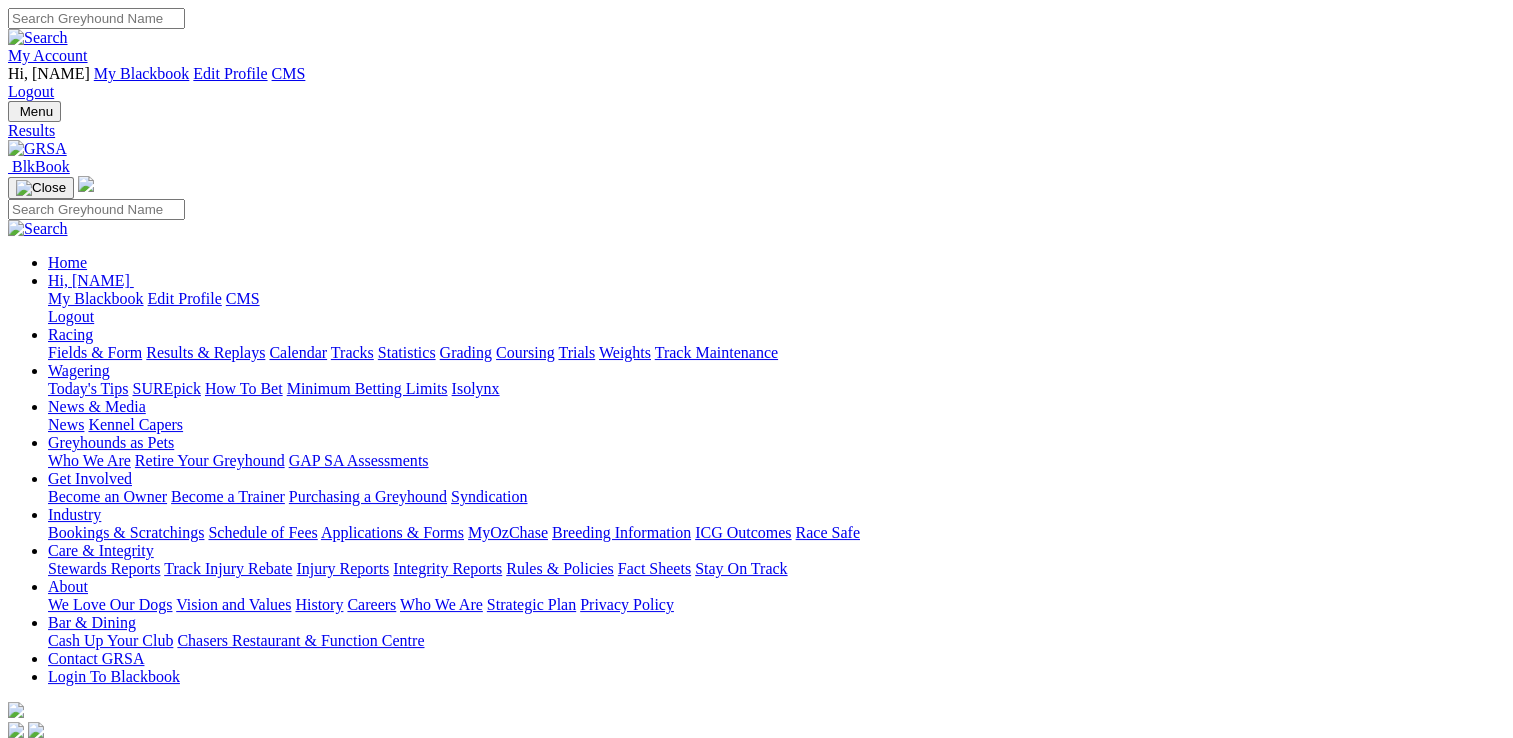click on "Results & Replays" at bounding box center [205, 352] 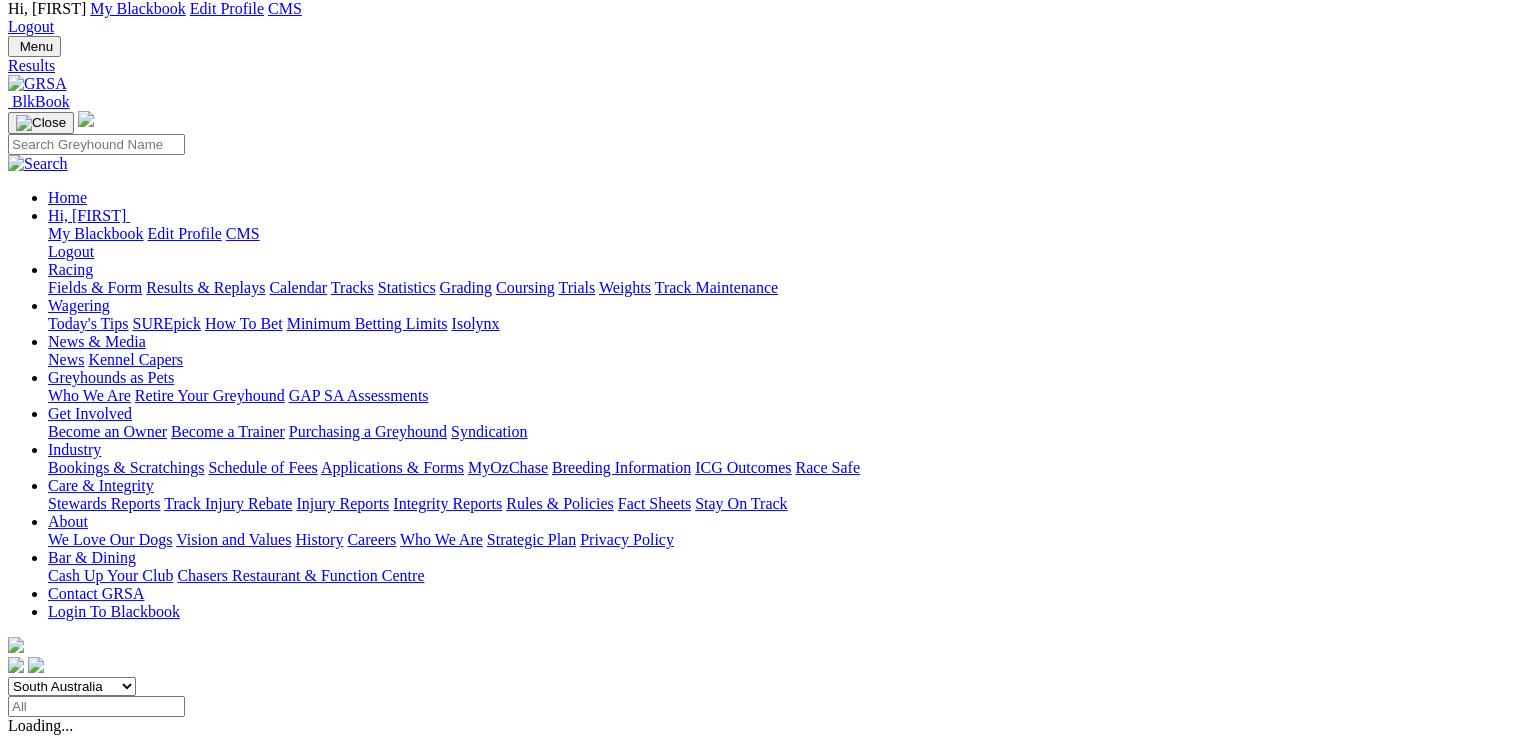 scroll, scrollTop: 300, scrollLeft: 0, axis: vertical 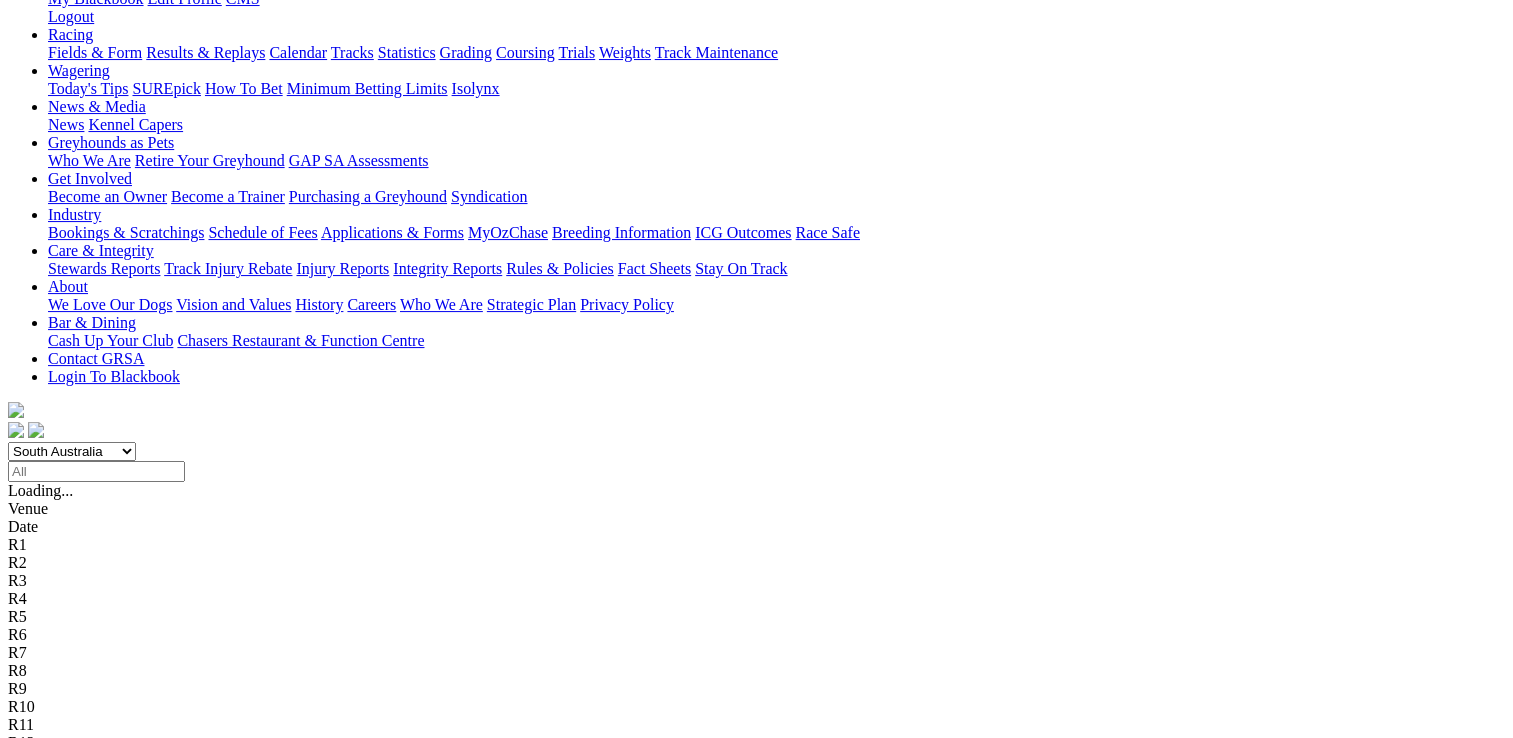 click on "8 7 5 1" at bounding box center [30, 1768] 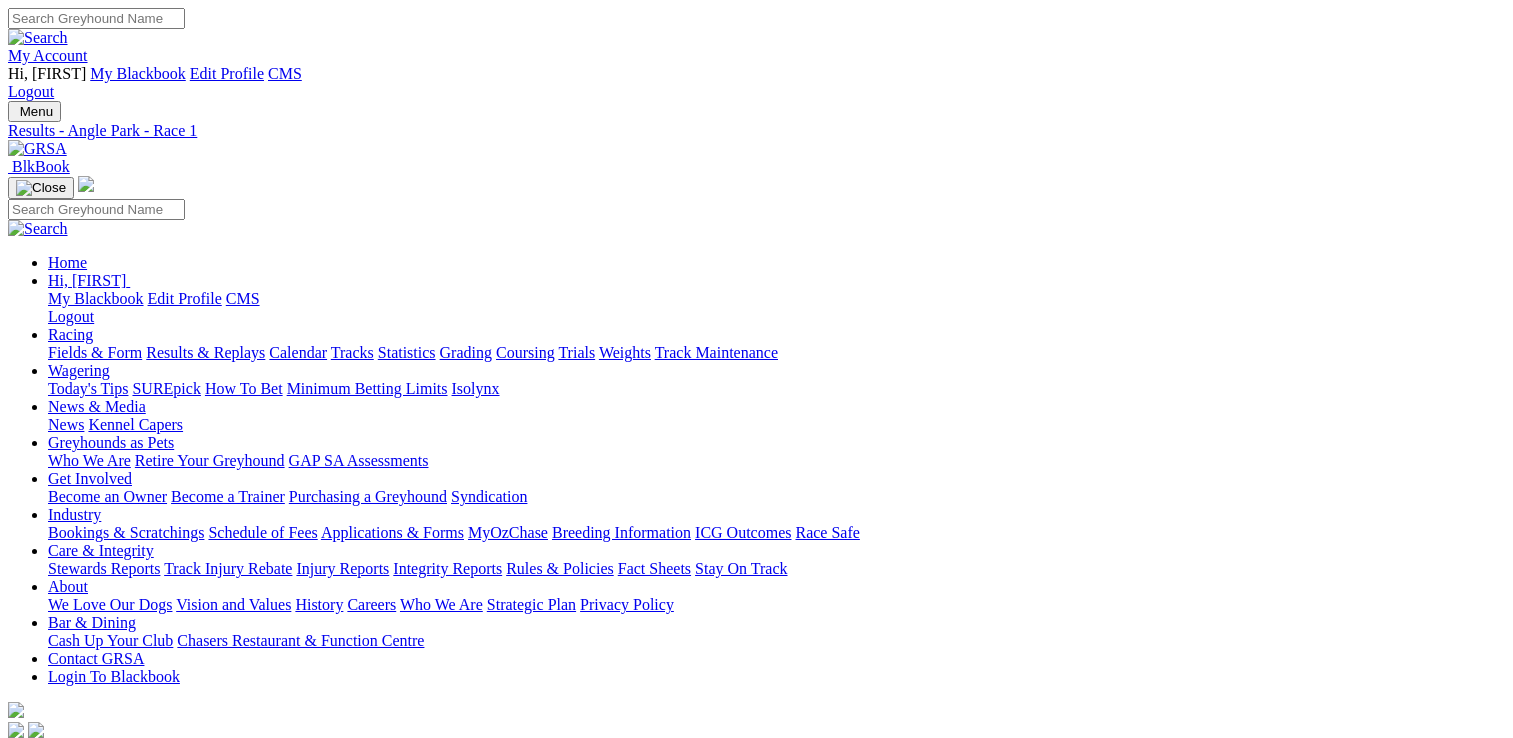 scroll, scrollTop: 0, scrollLeft: 0, axis: both 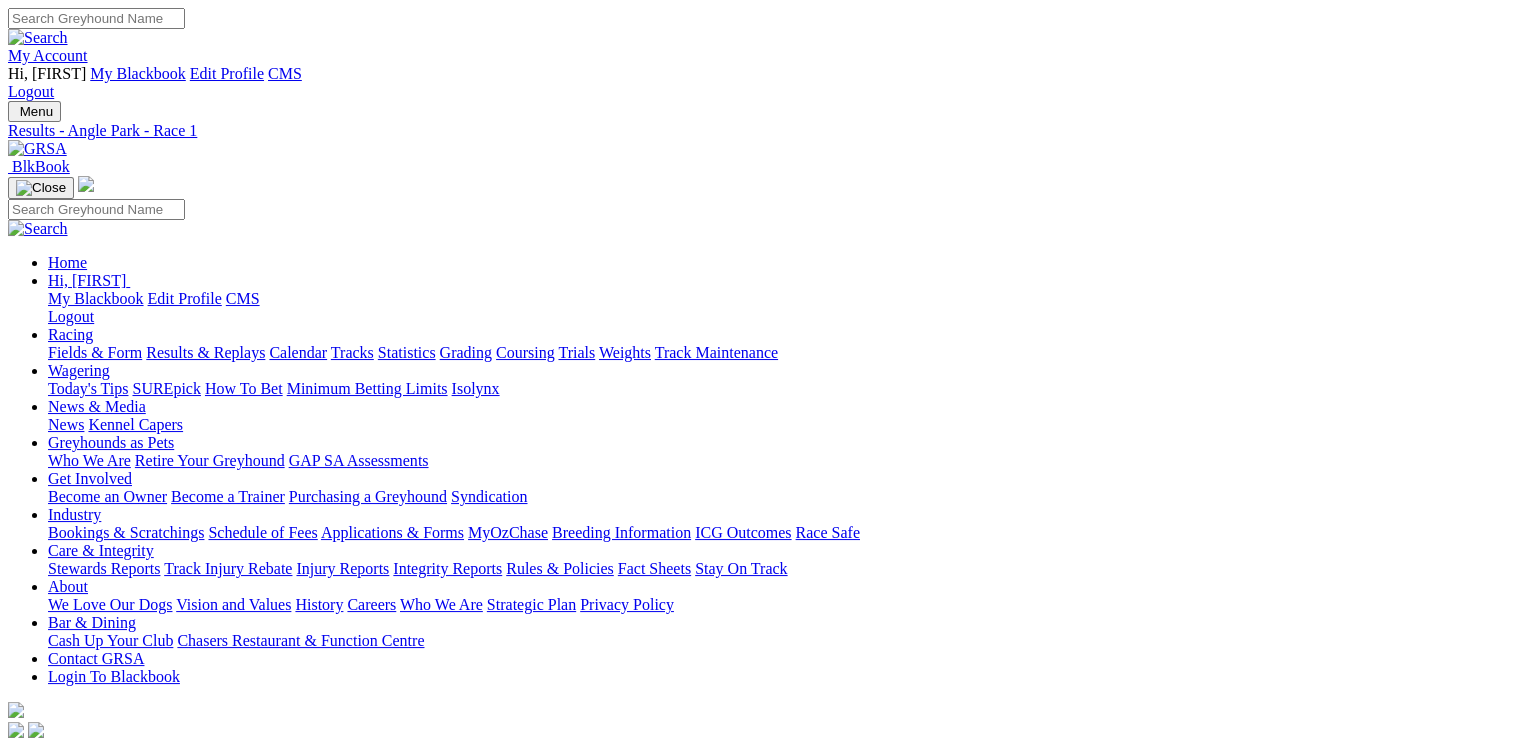 click on "6 4 2 1" at bounding box center [53, 826] 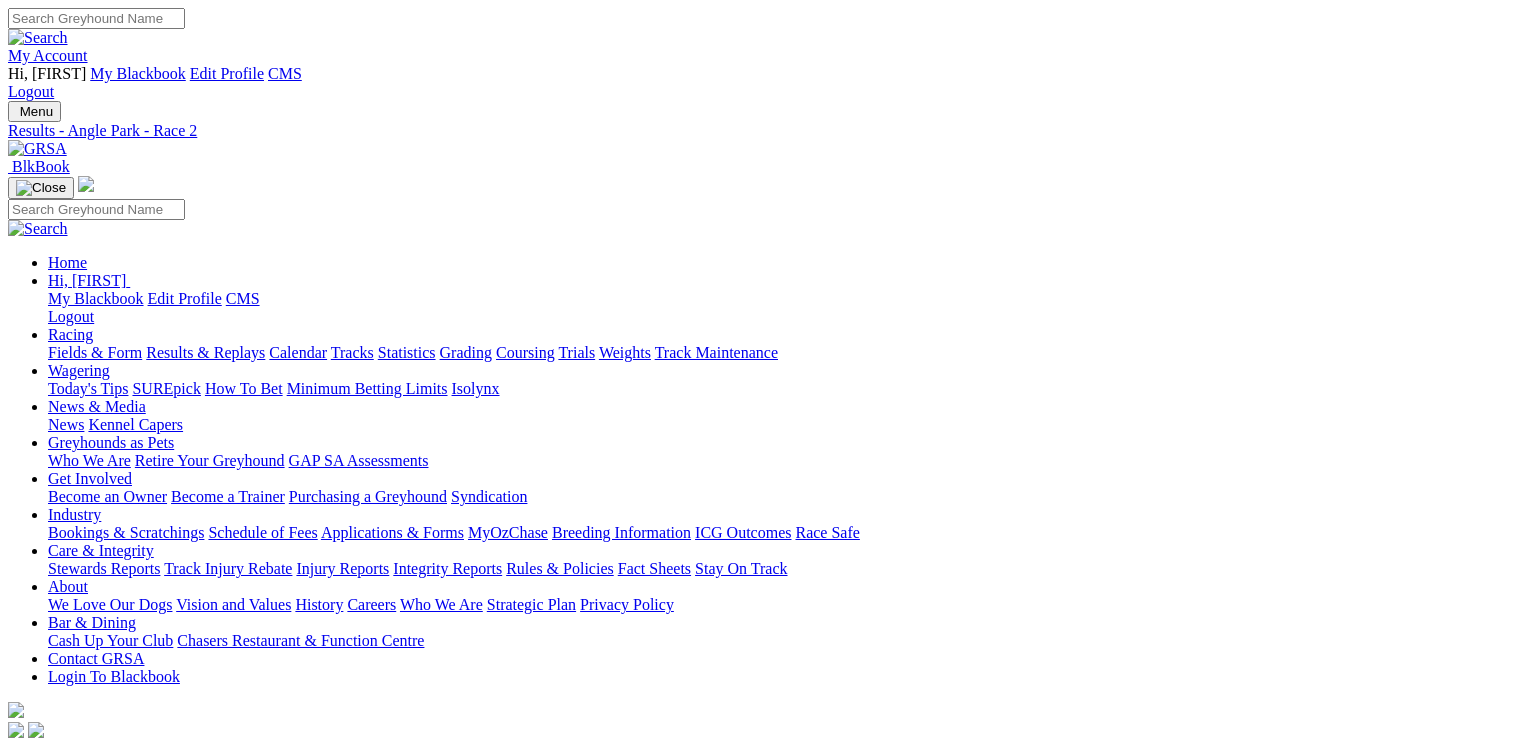 scroll, scrollTop: 0, scrollLeft: 0, axis: both 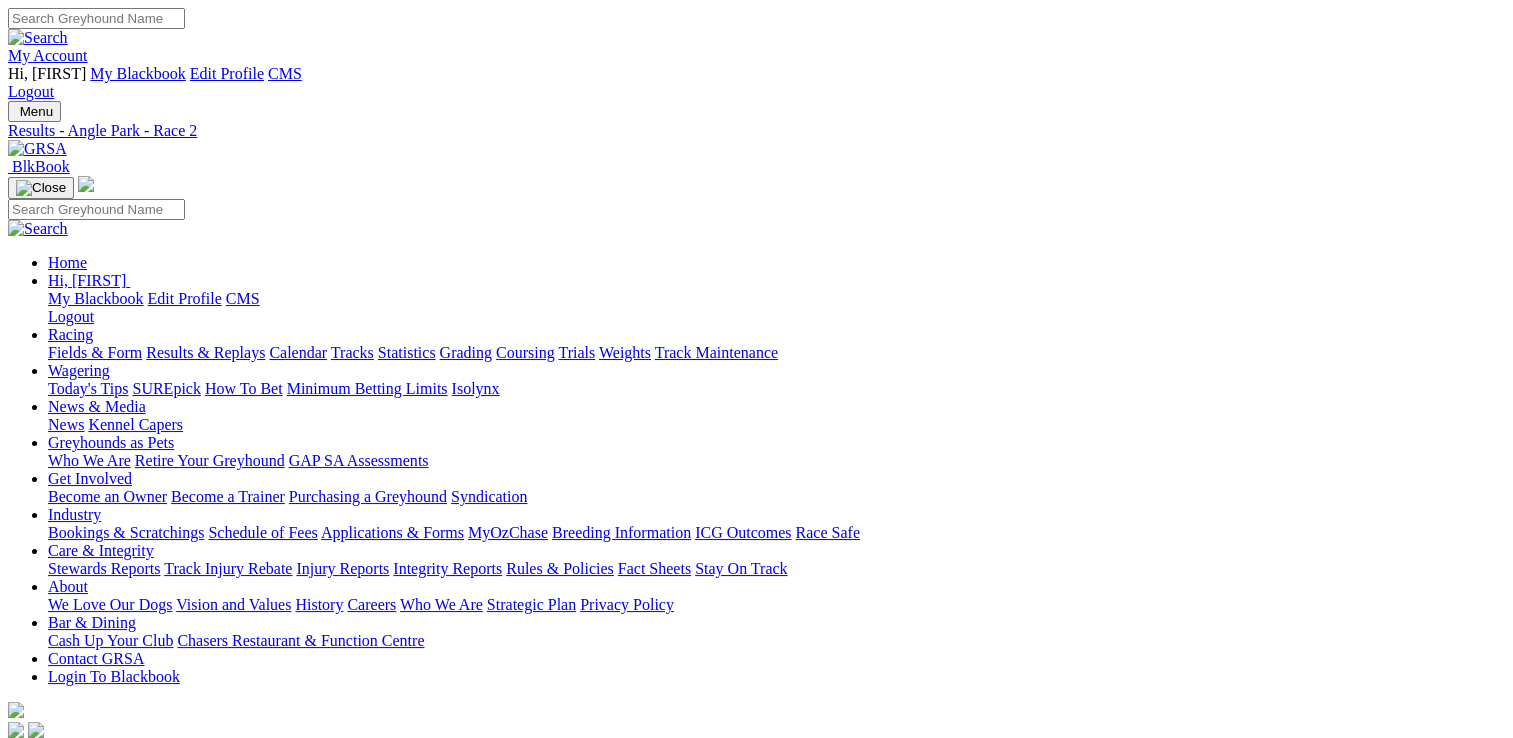 click at bounding box center (94, 1461) 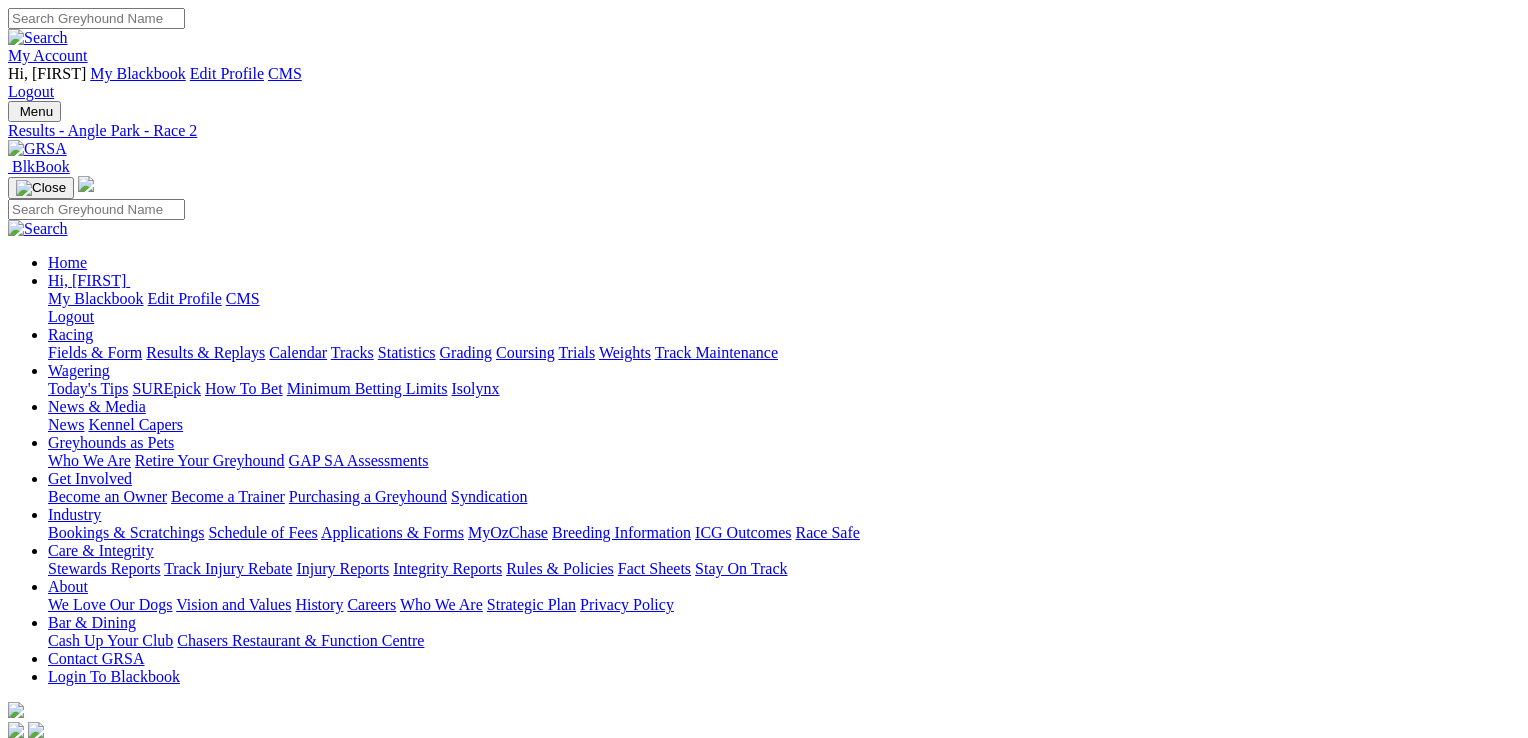 click at bounding box center [16, 4468] 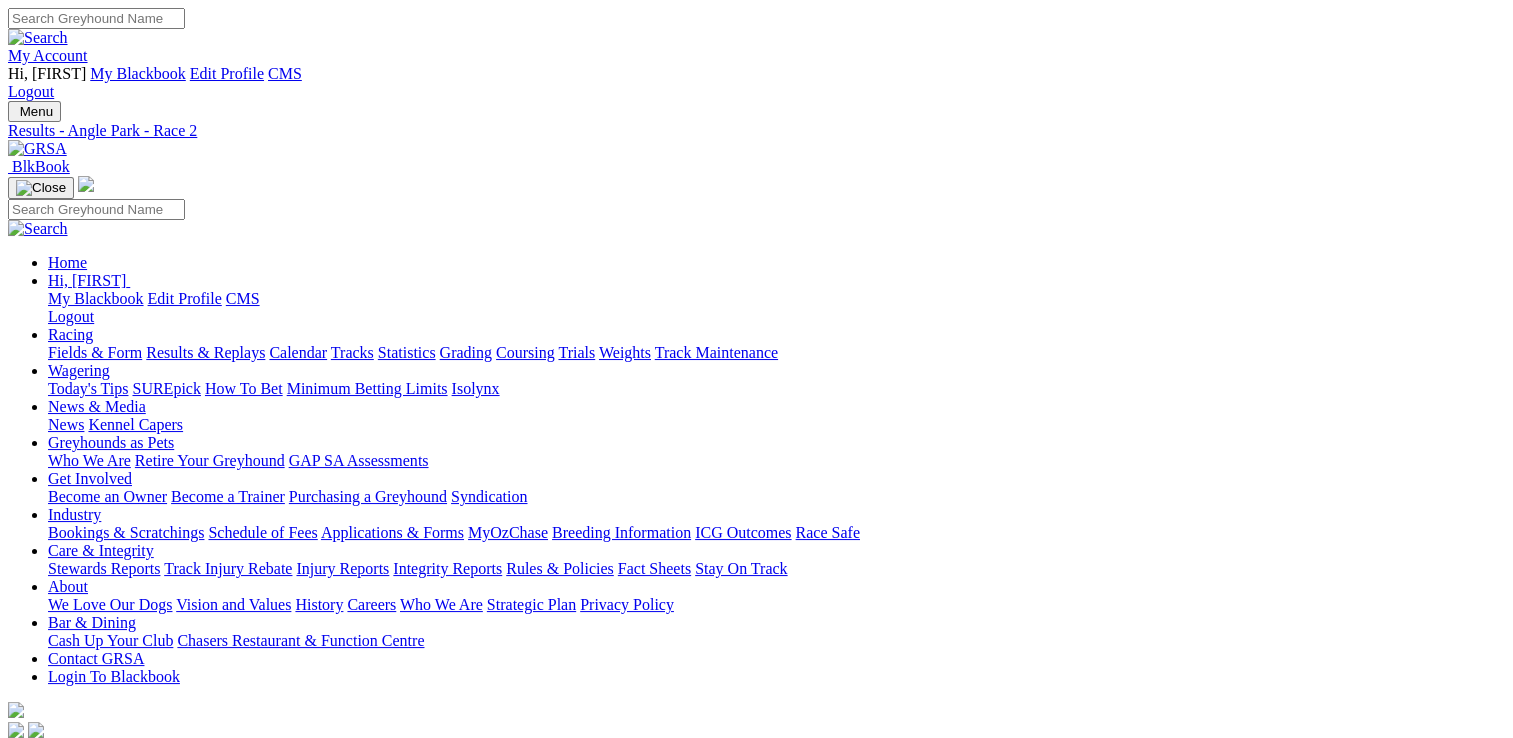 click on "6 8 2 4" at bounding box center [53, 844] 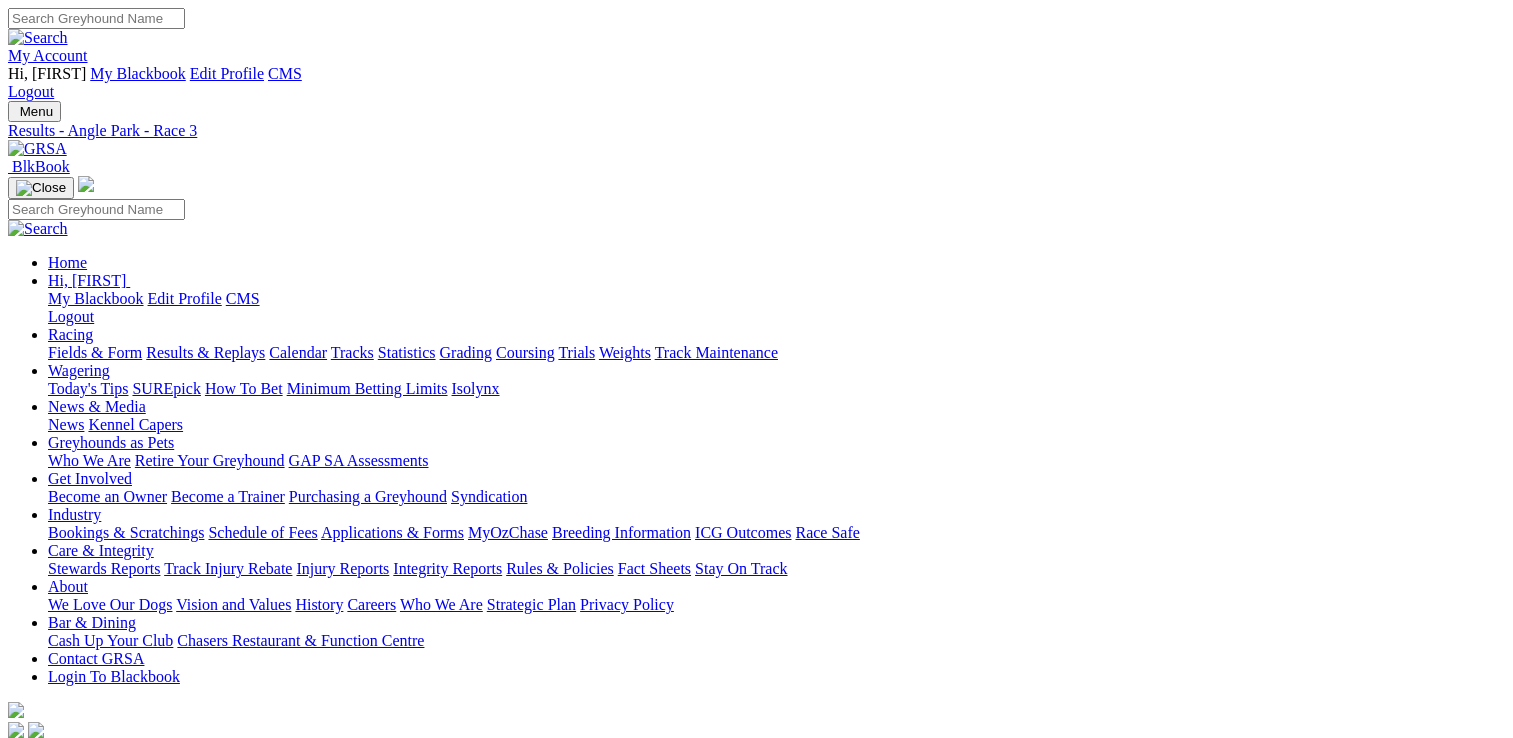 scroll, scrollTop: 0, scrollLeft: 0, axis: both 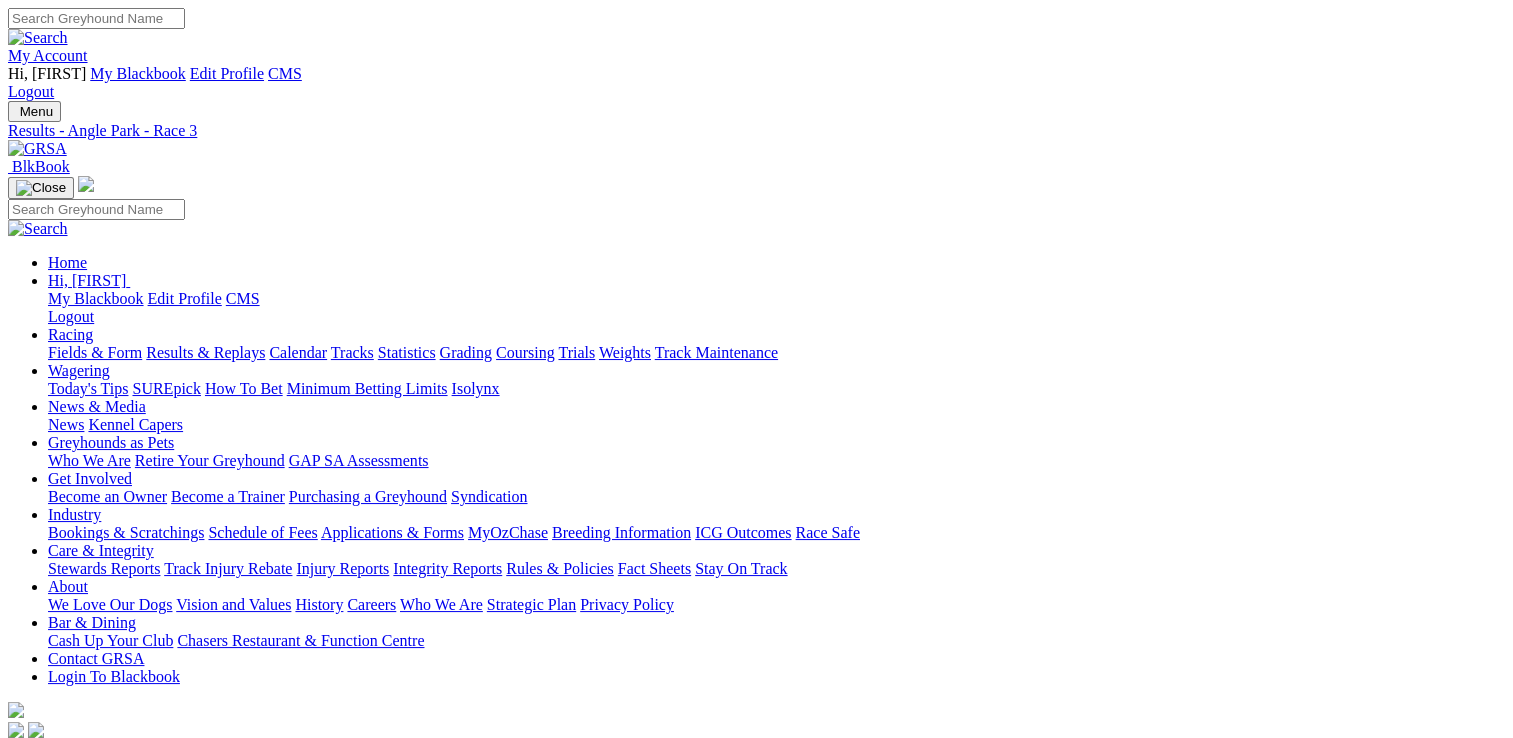 click on "R4
[NUMBER] [NUMBER]" at bounding box center [756, 863] 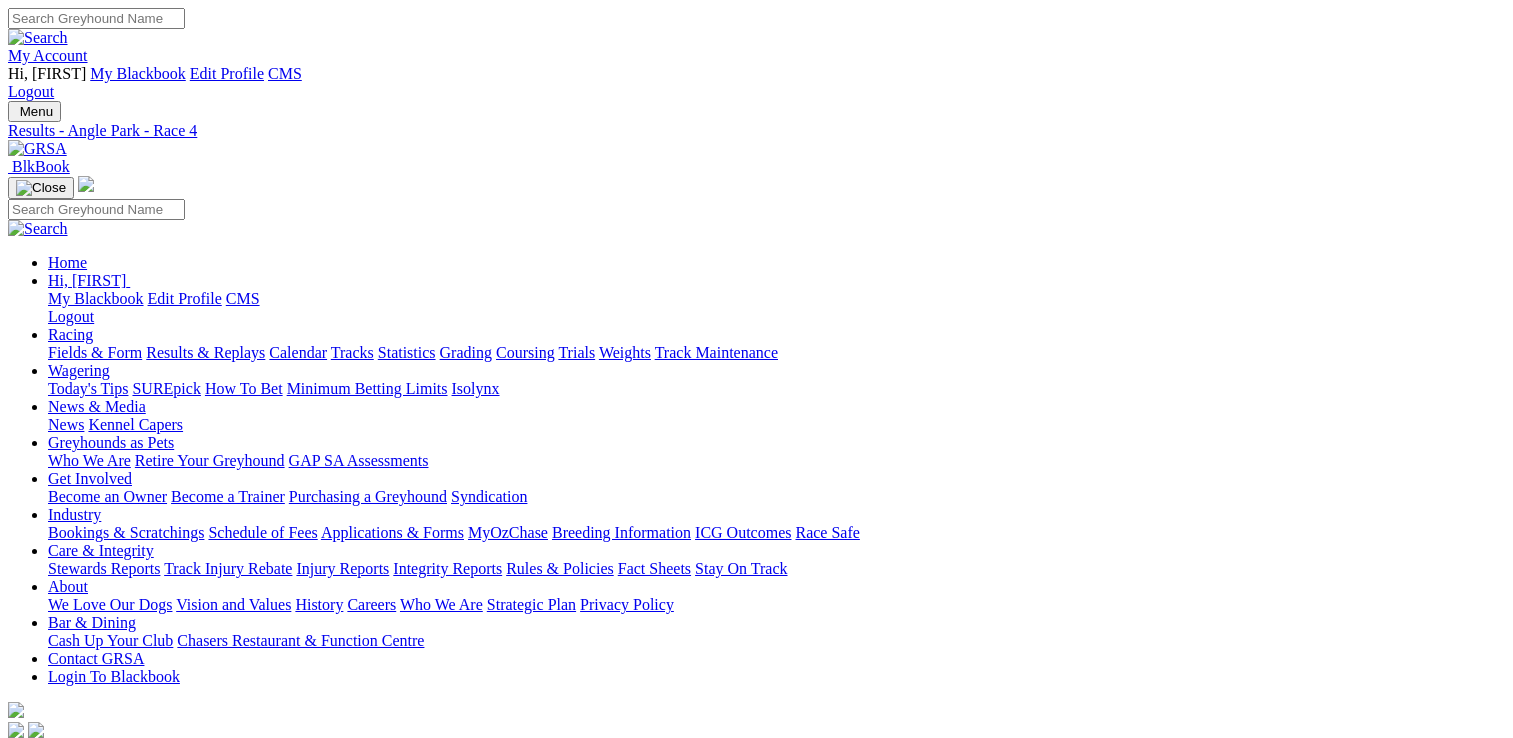 scroll, scrollTop: 0, scrollLeft: 0, axis: both 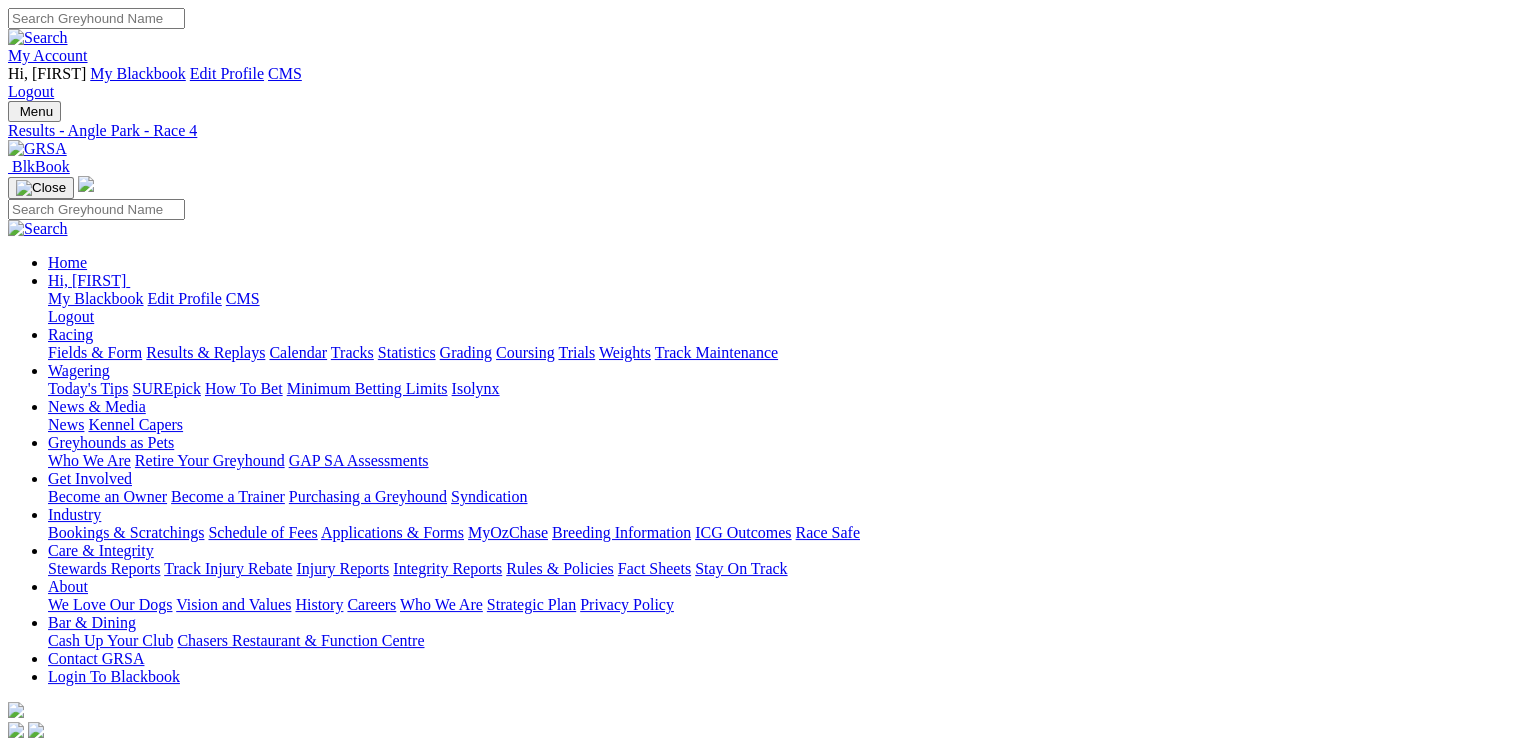 click on "8 1 2 4" at bounding box center [53, 880] 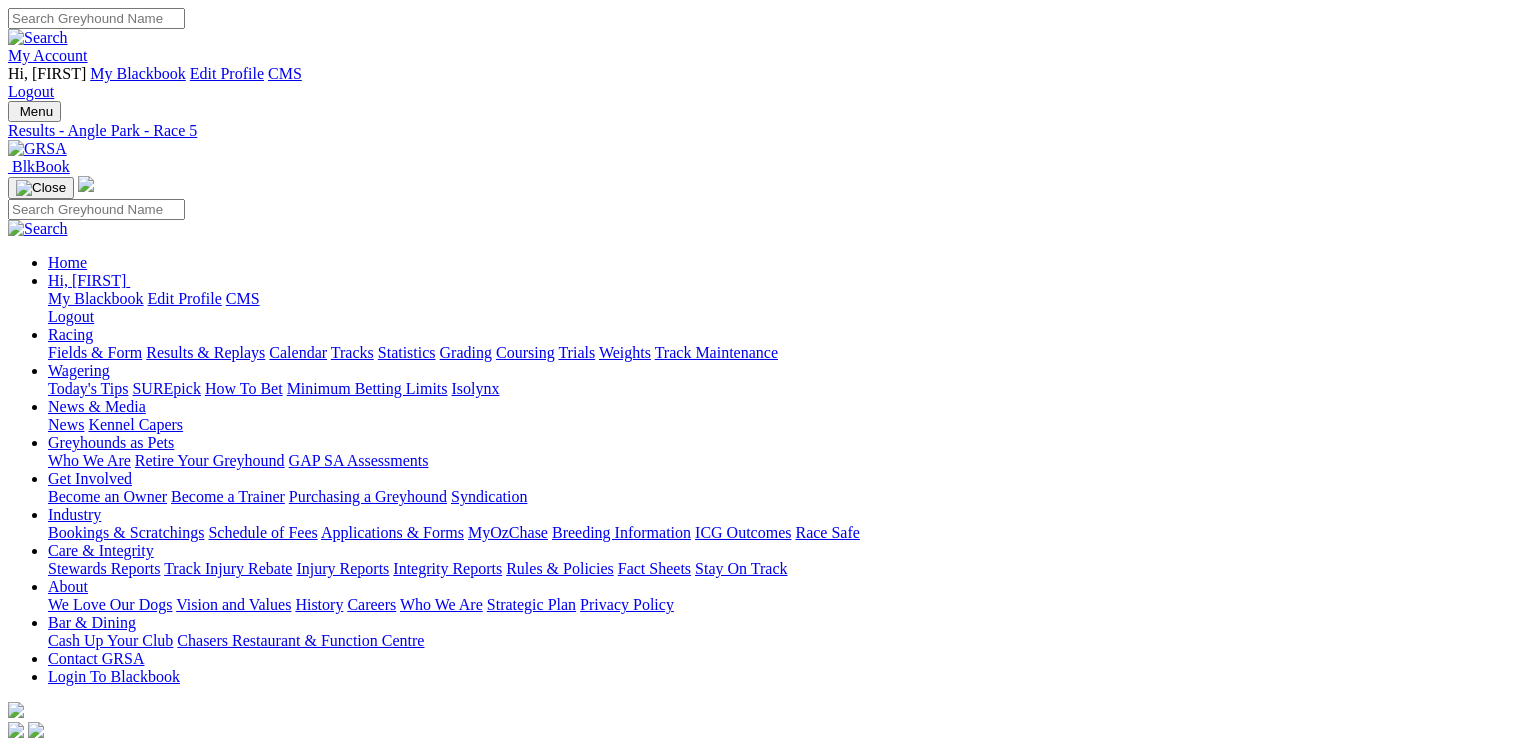 scroll, scrollTop: 0, scrollLeft: 0, axis: both 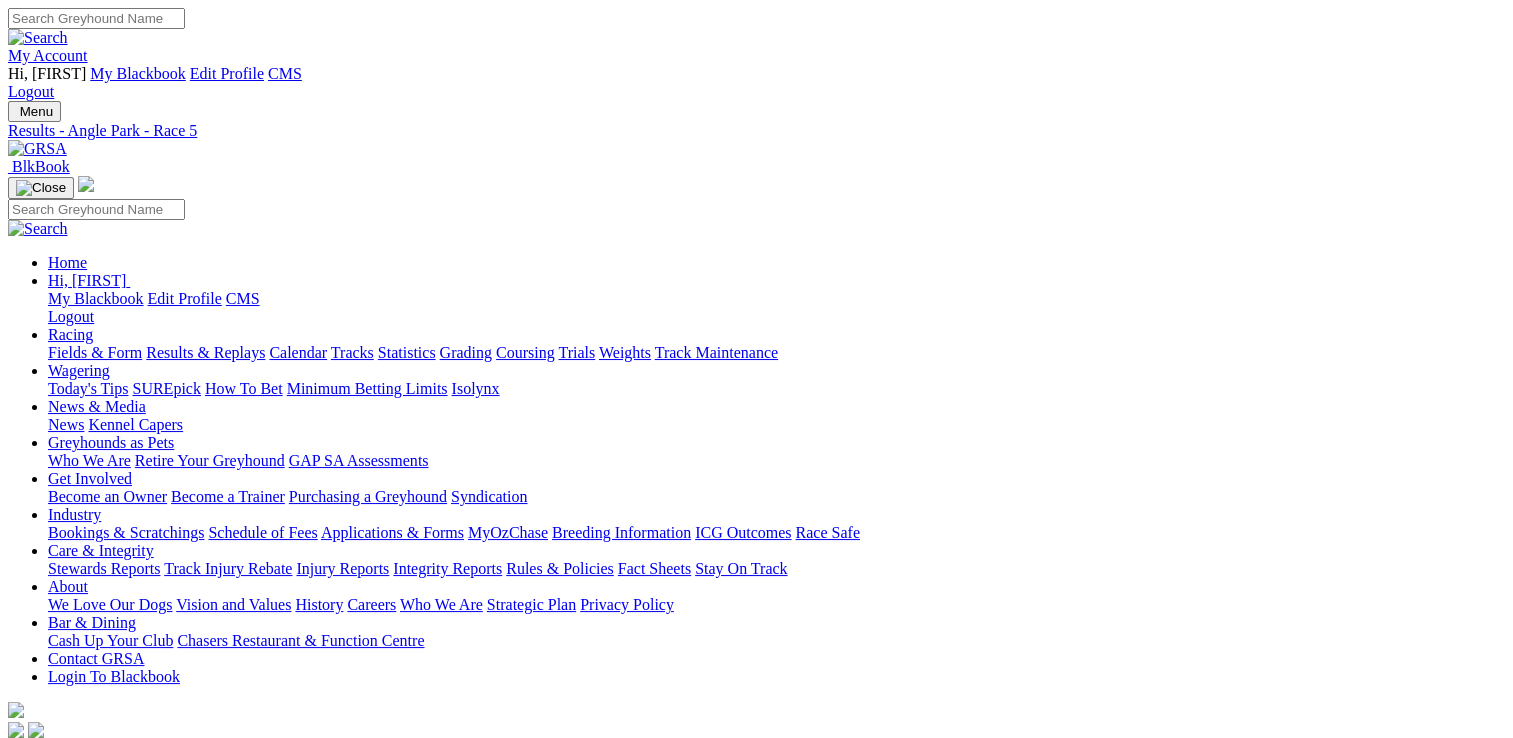 click on "2 8 5 4" at bounding box center [53, 898] 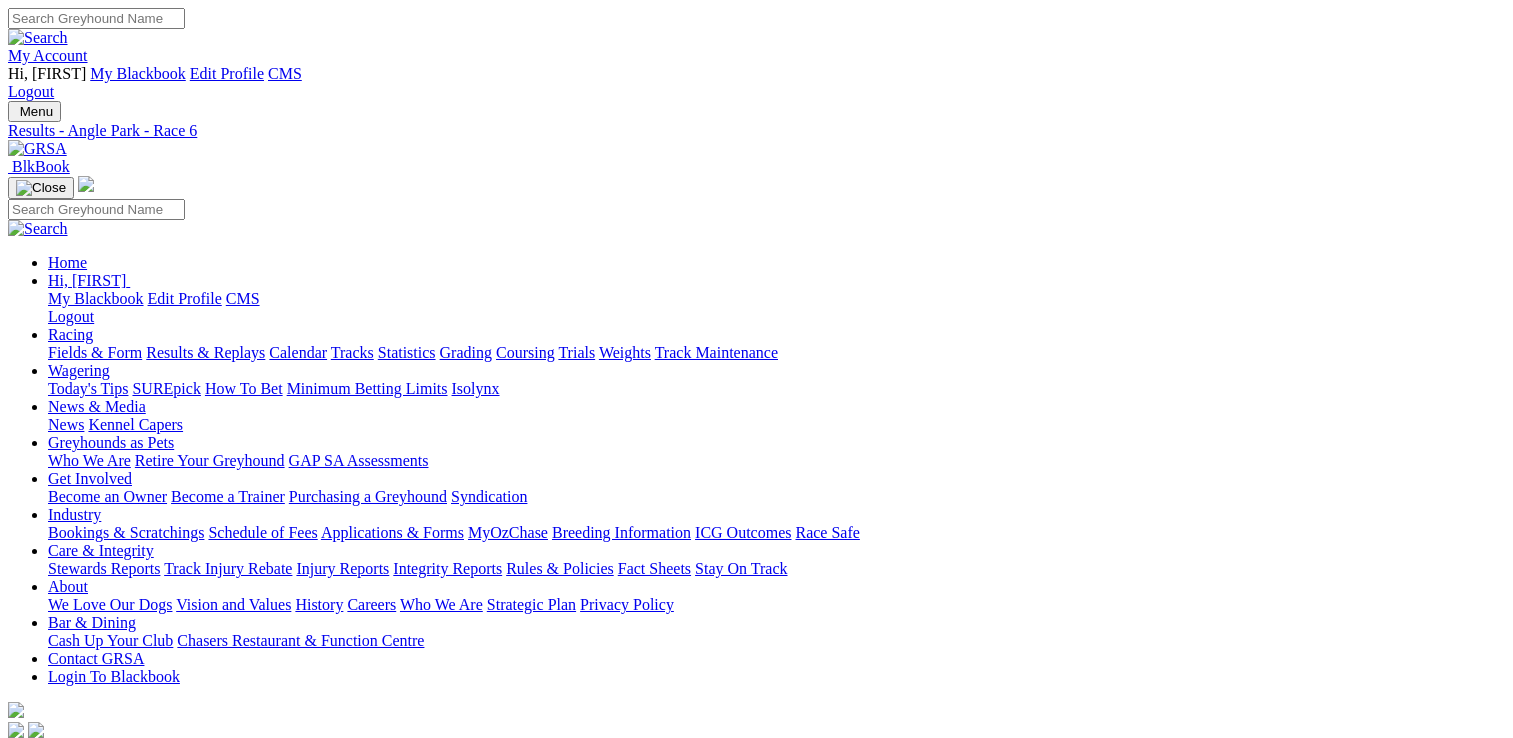 scroll, scrollTop: 0, scrollLeft: 0, axis: both 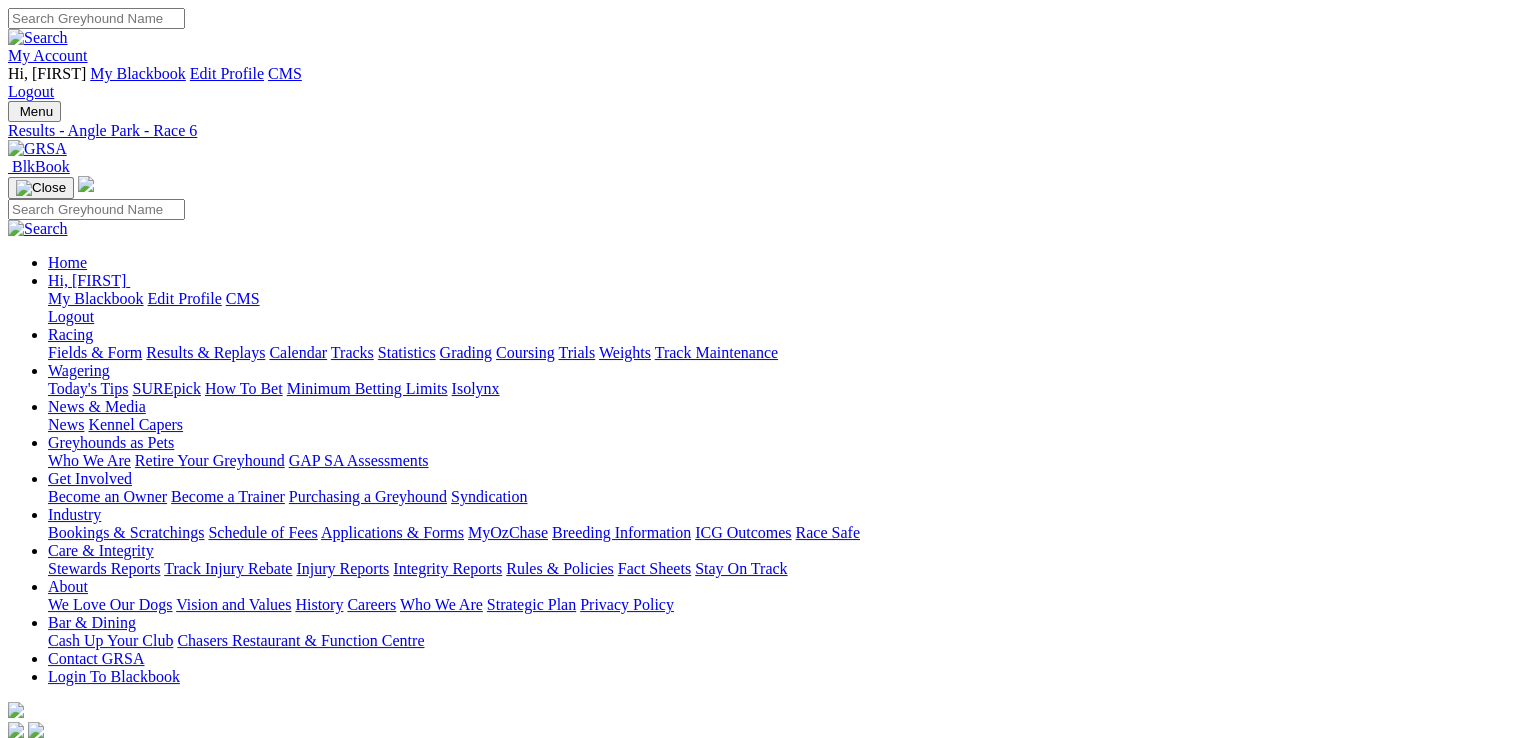 click on "R7
6 4 1 7" at bounding box center (756, 917) 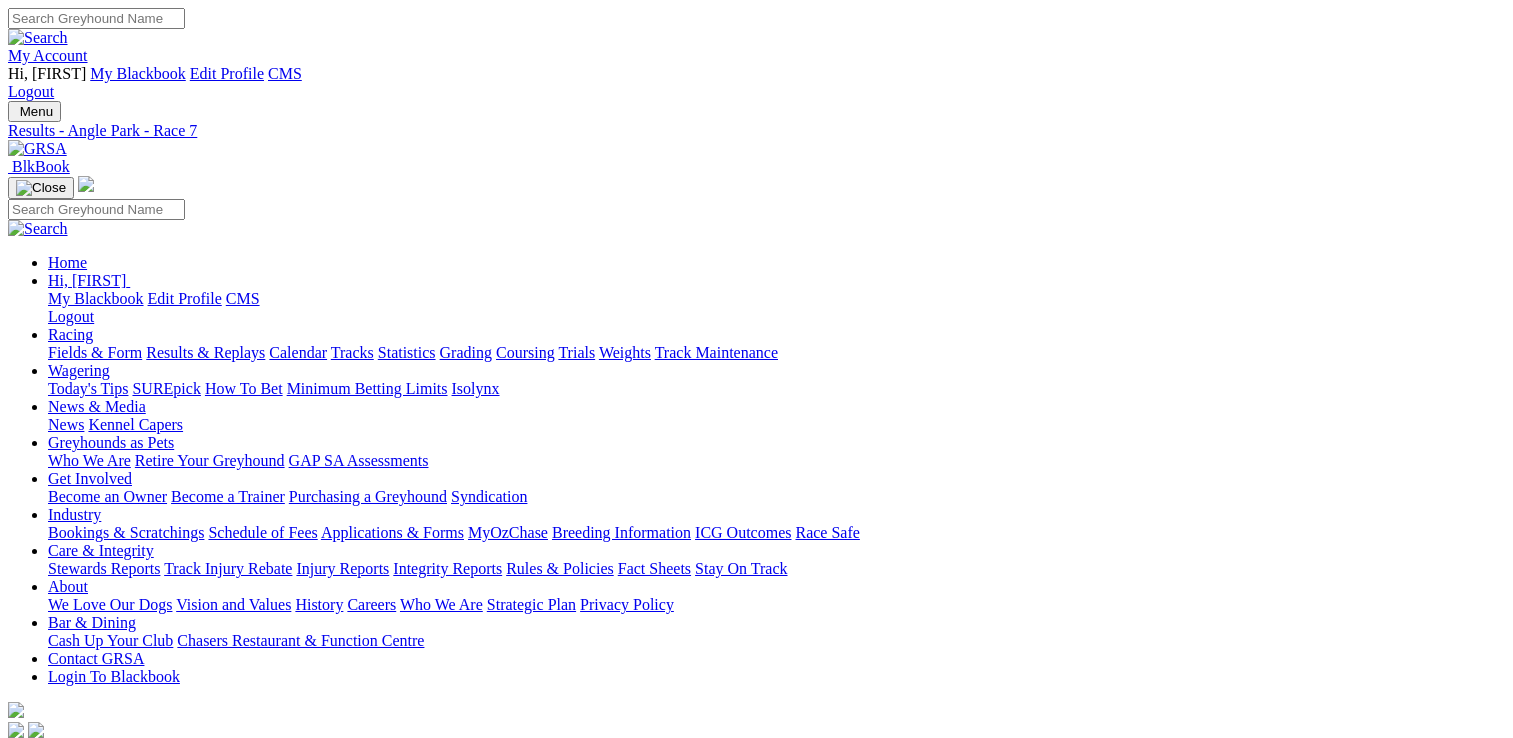 scroll, scrollTop: 0, scrollLeft: 0, axis: both 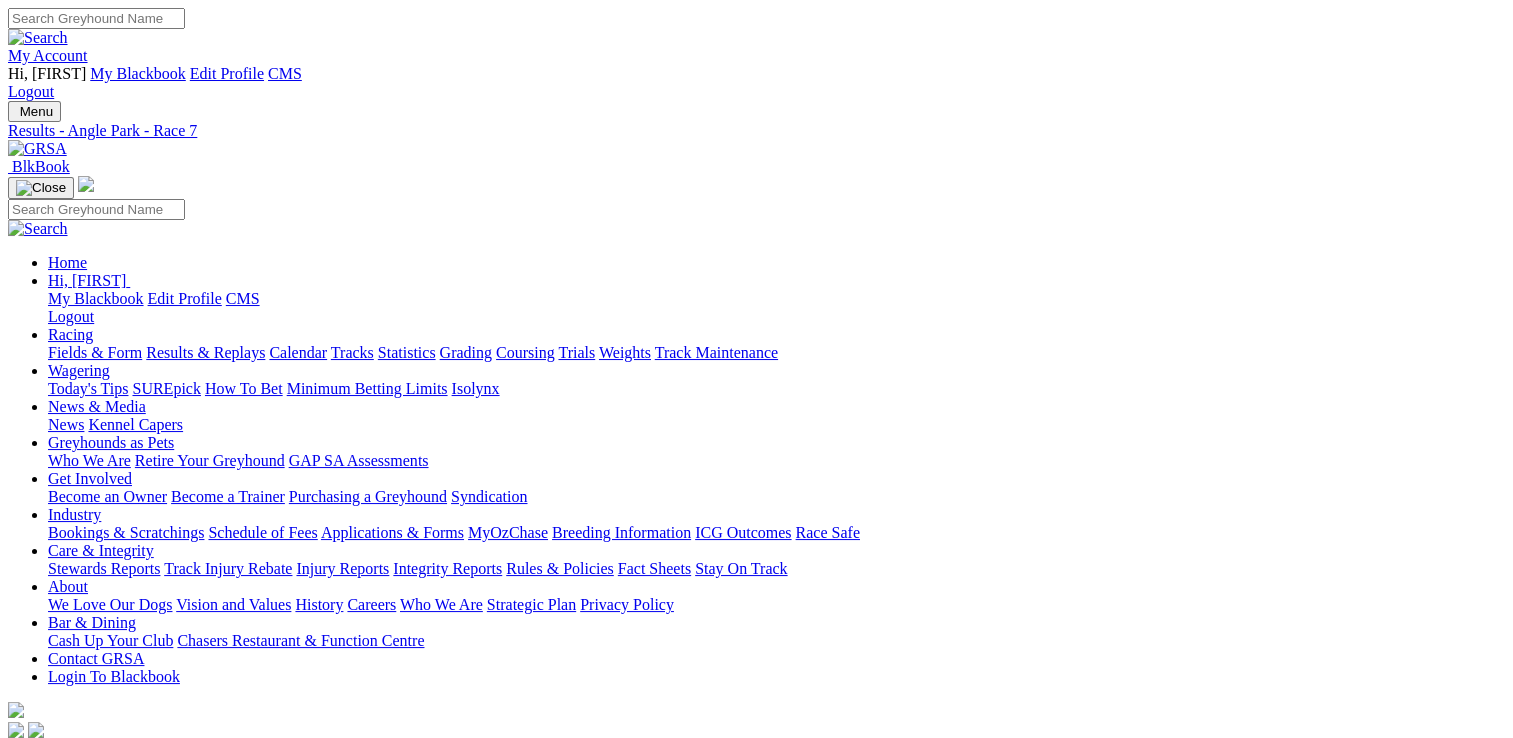 click on "R8" at bounding box center (17, 934) 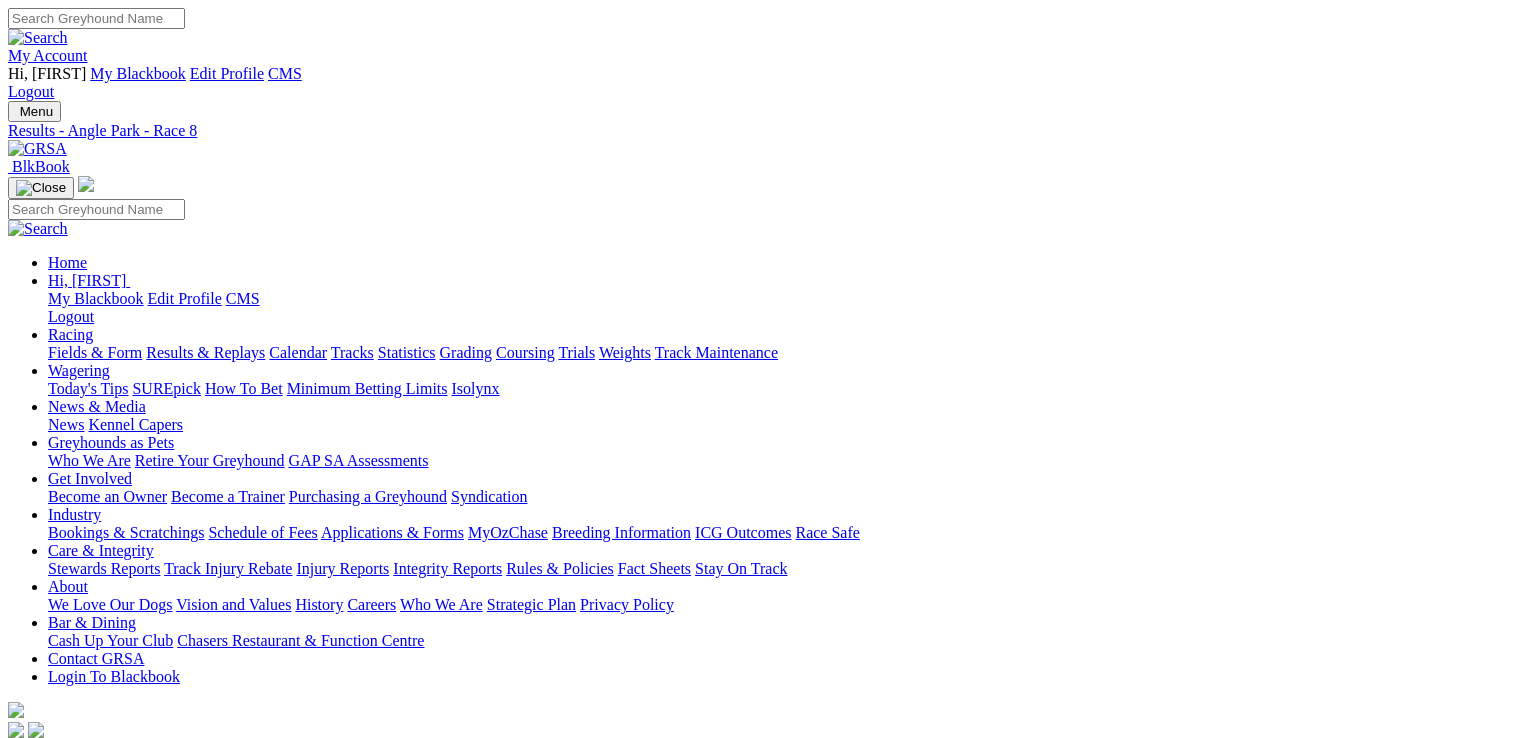 scroll, scrollTop: 0, scrollLeft: 0, axis: both 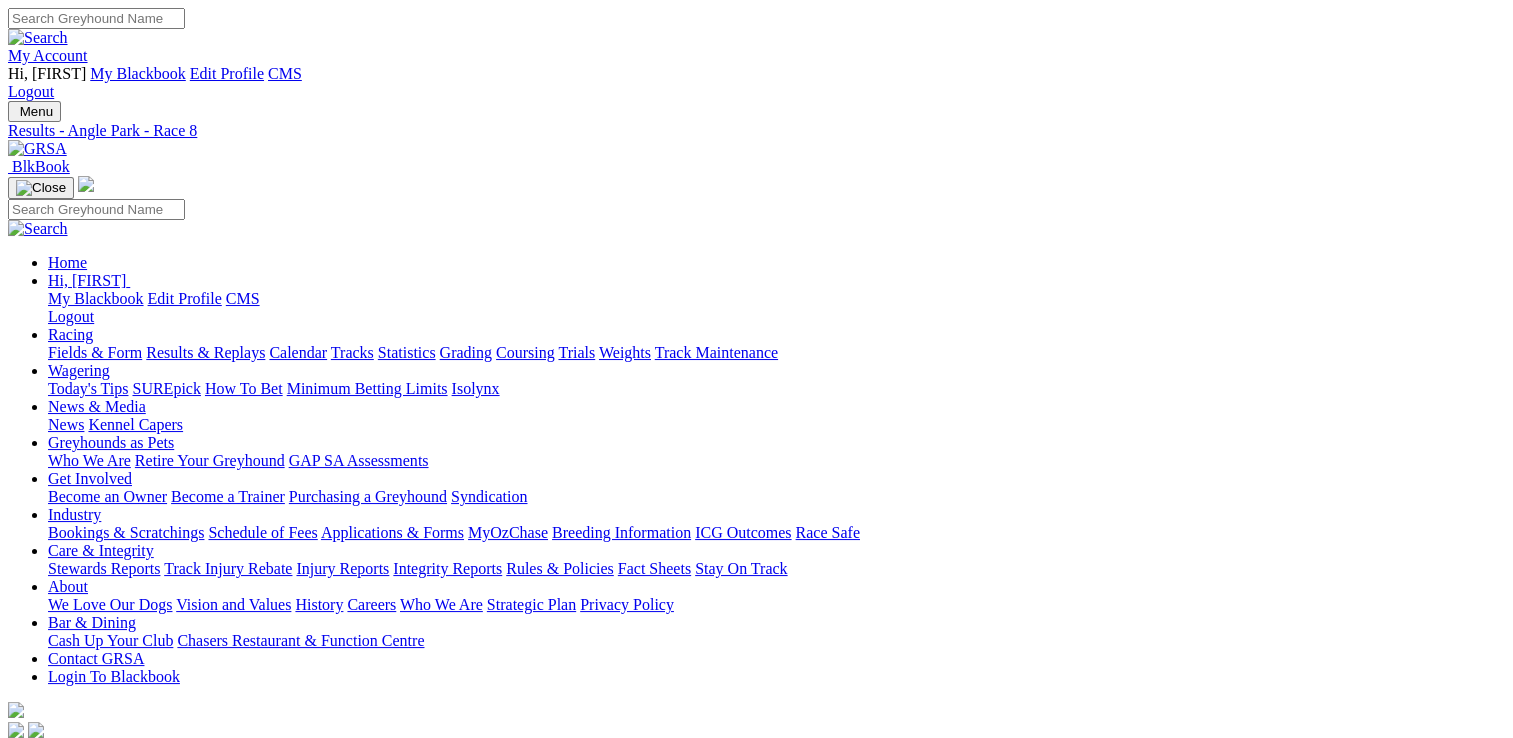 click on "R9
1 5 3 7" at bounding box center [756, 953] 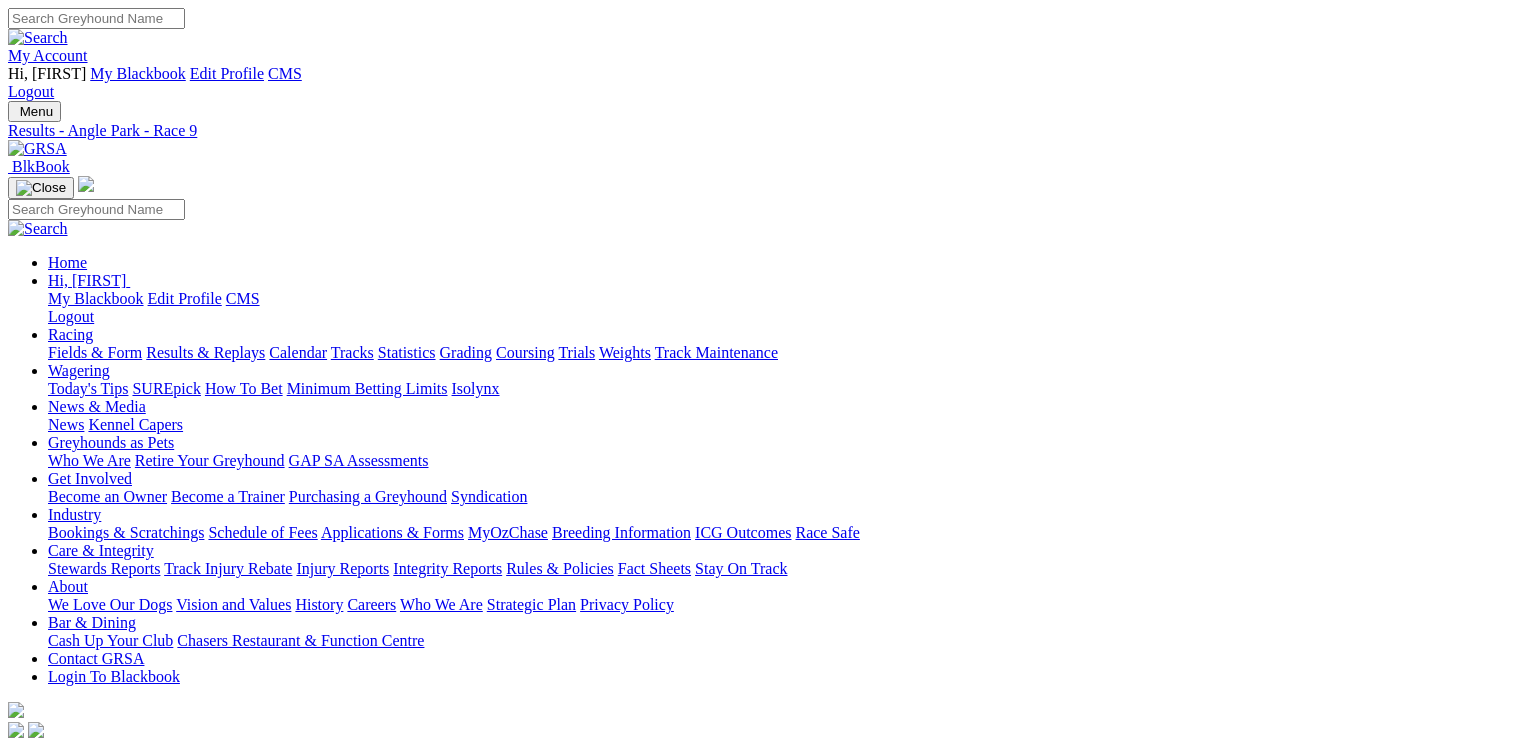 scroll, scrollTop: 0, scrollLeft: 0, axis: both 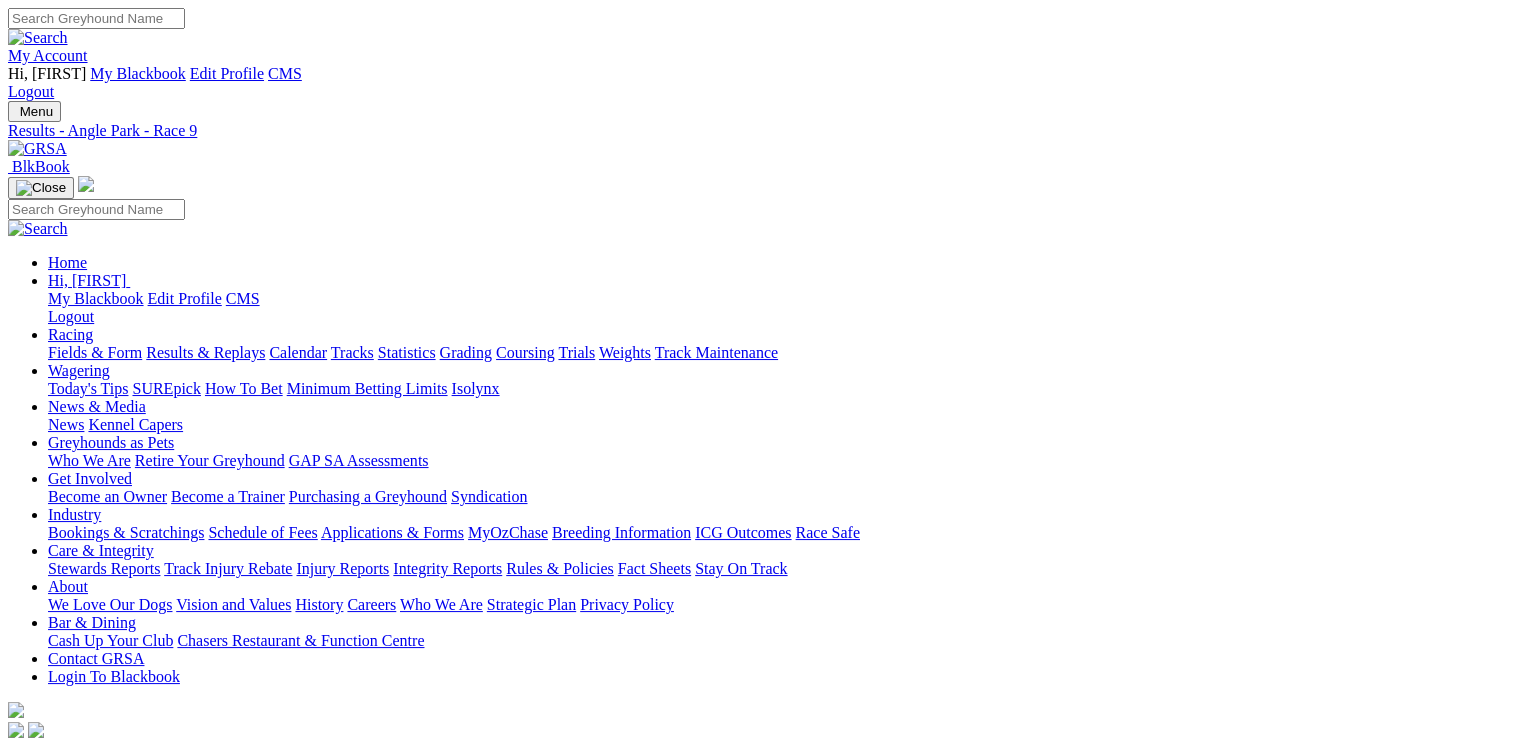 click at bounding box center (94, 1461) 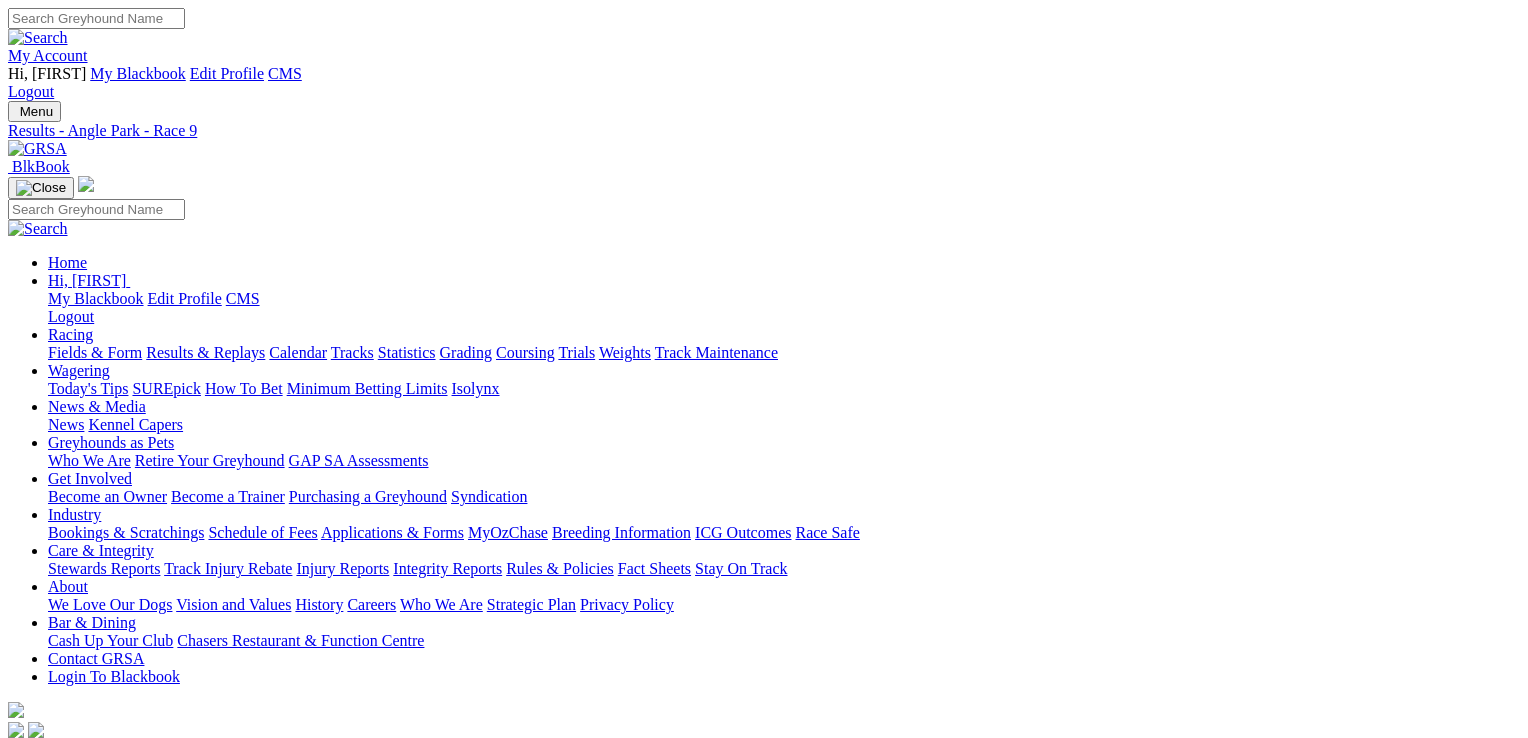 click at bounding box center [16, 4646] 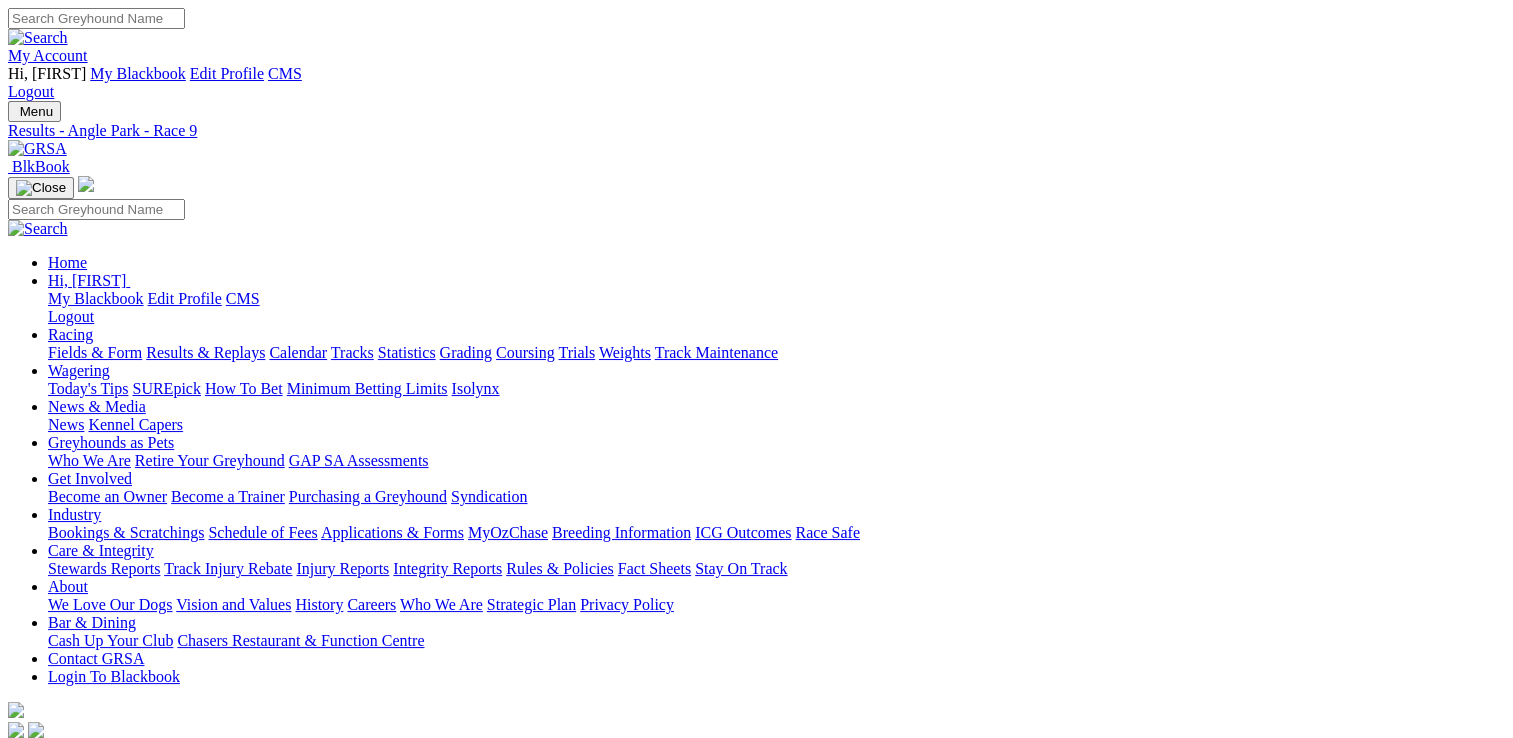 click on "R10" at bounding box center [21, 970] 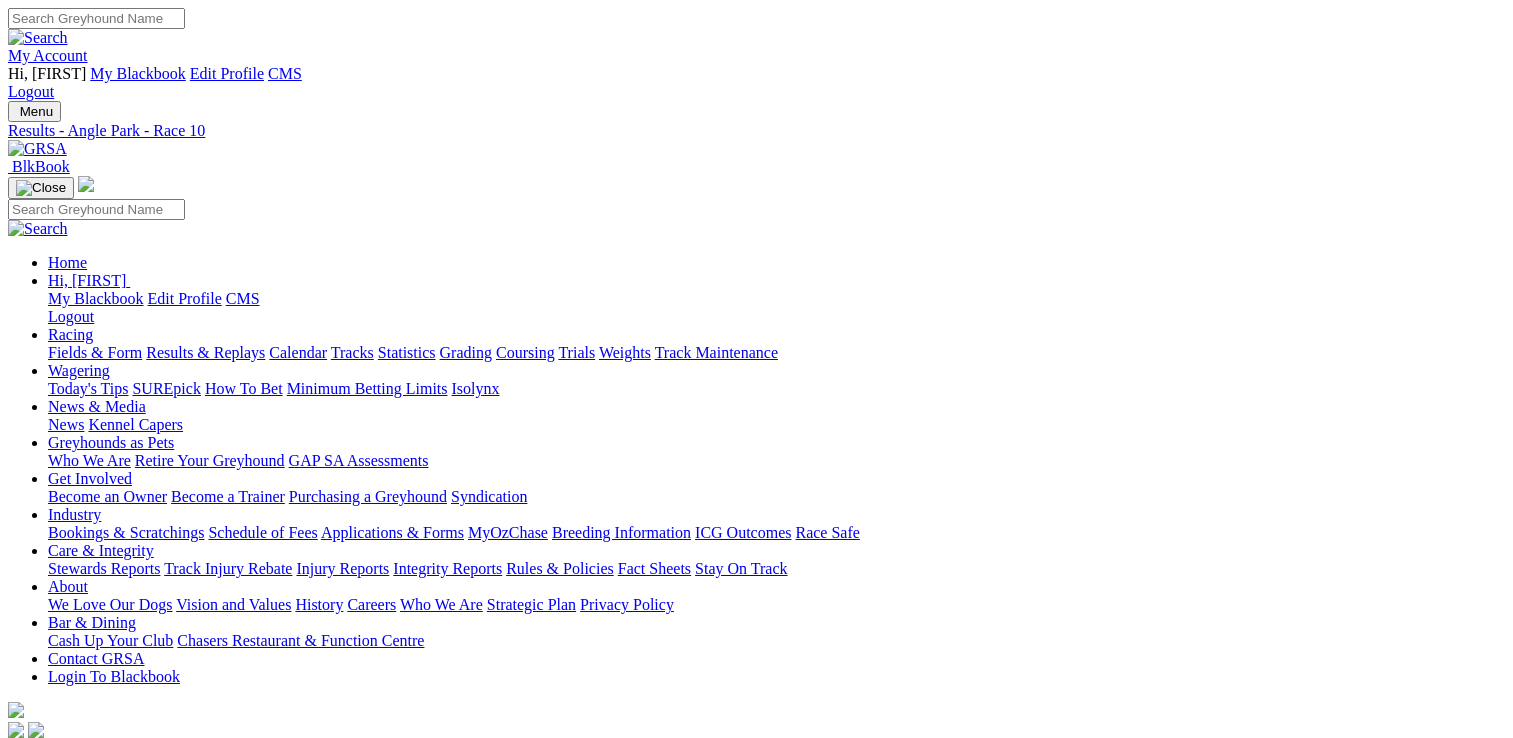 scroll, scrollTop: 0, scrollLeft: 0, axis: both 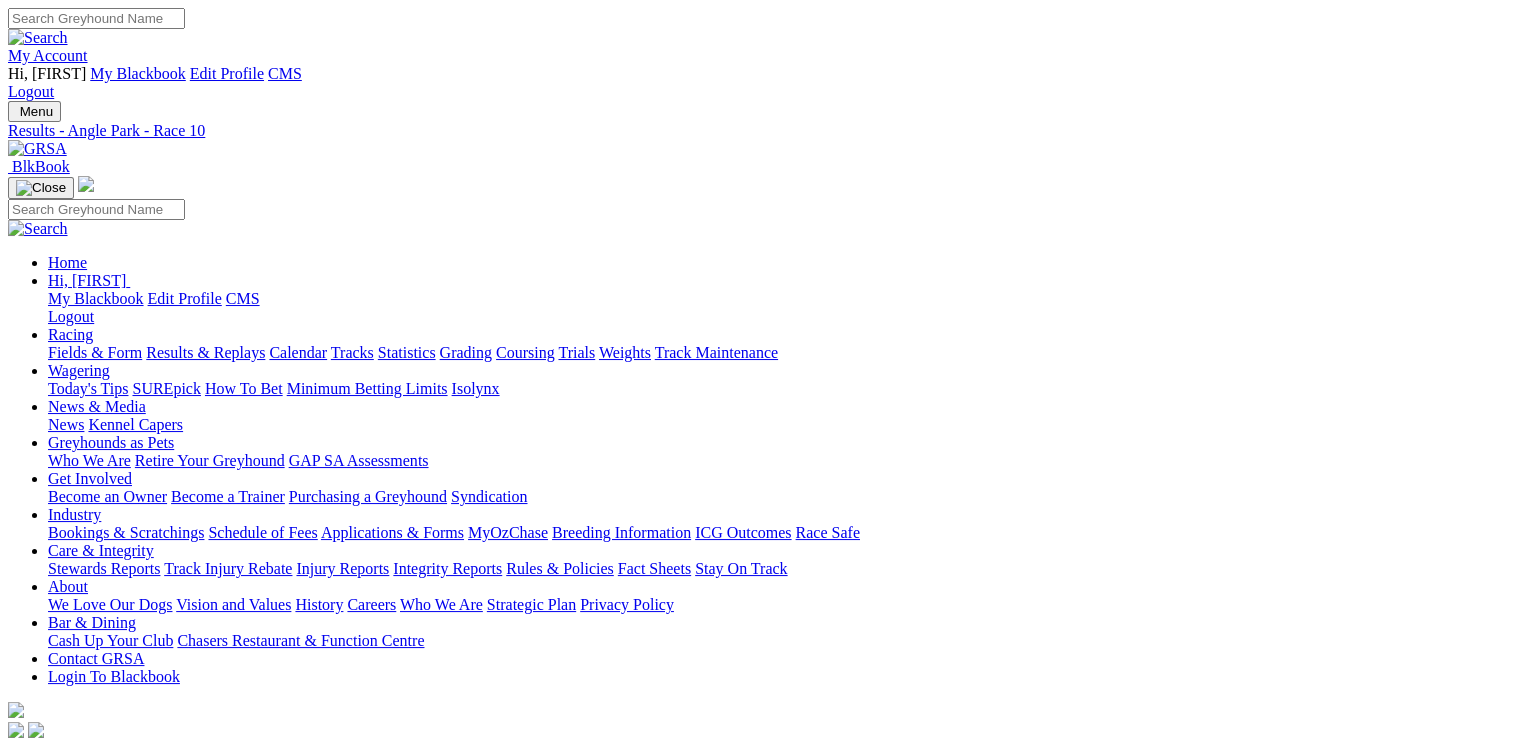 click on "R11" at bounding box center (21, 988) 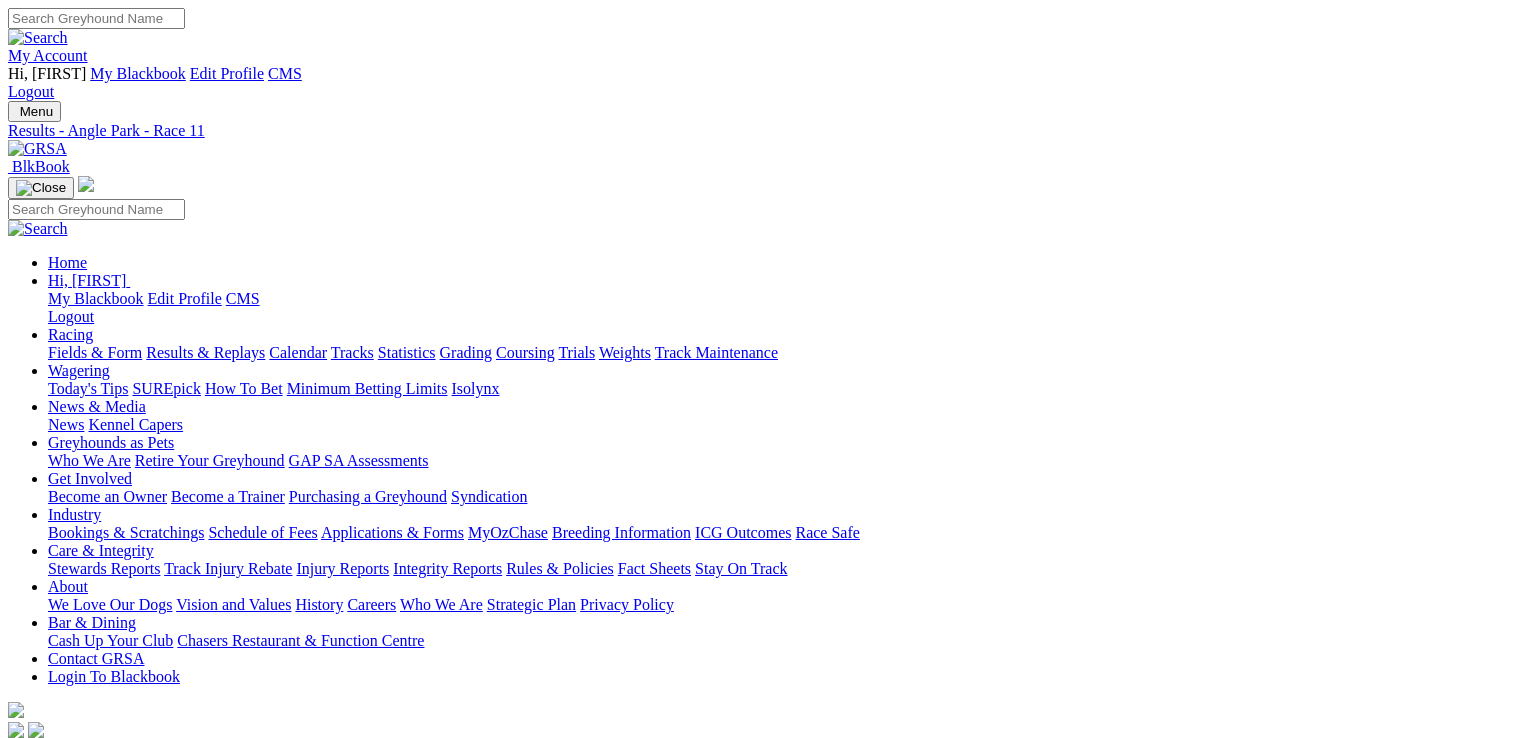 scroll, scrollTop: 0, scrollLeft: 0, axis: both 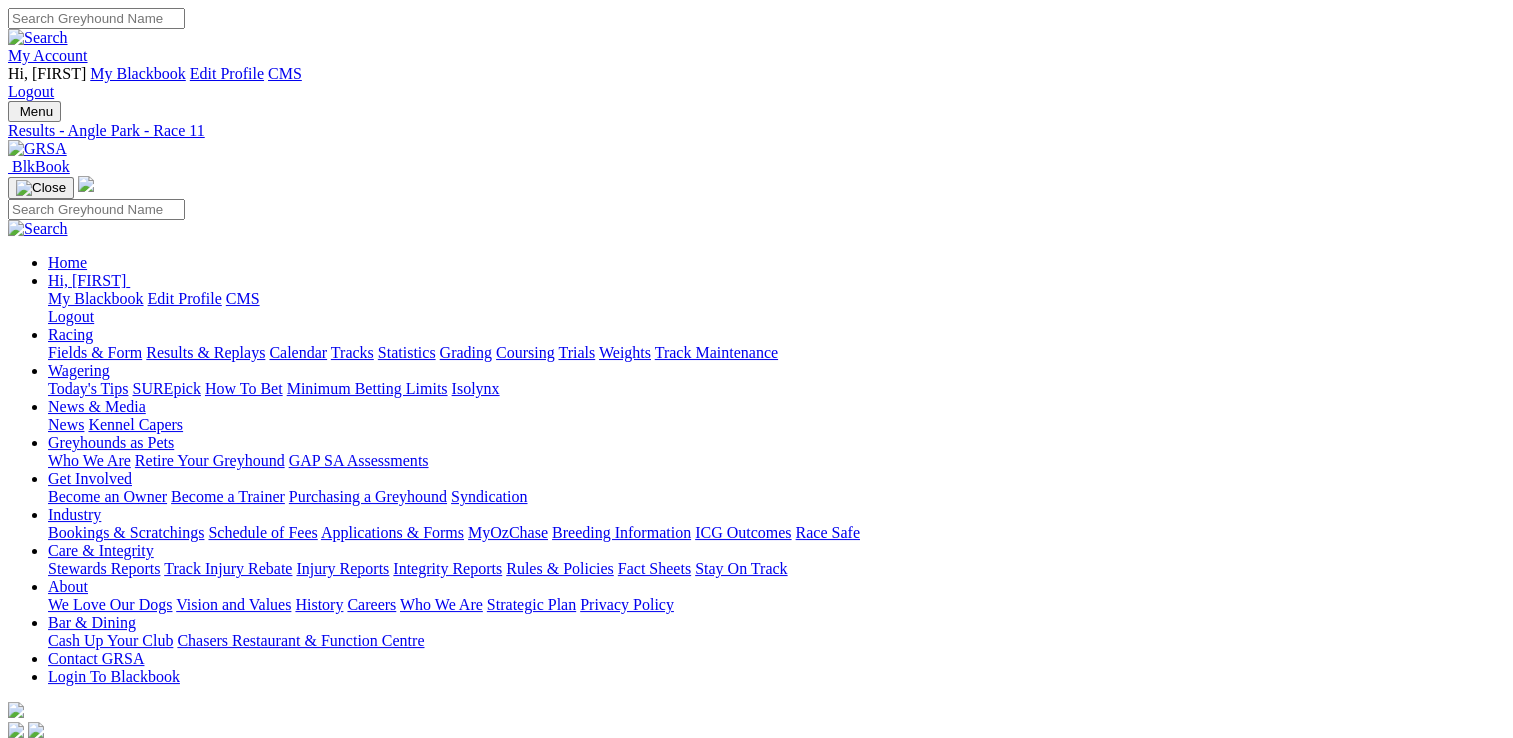 click on "[DAY], [NUMBER] [MONTH] [YEAR]" at bounding box center (96, 771) 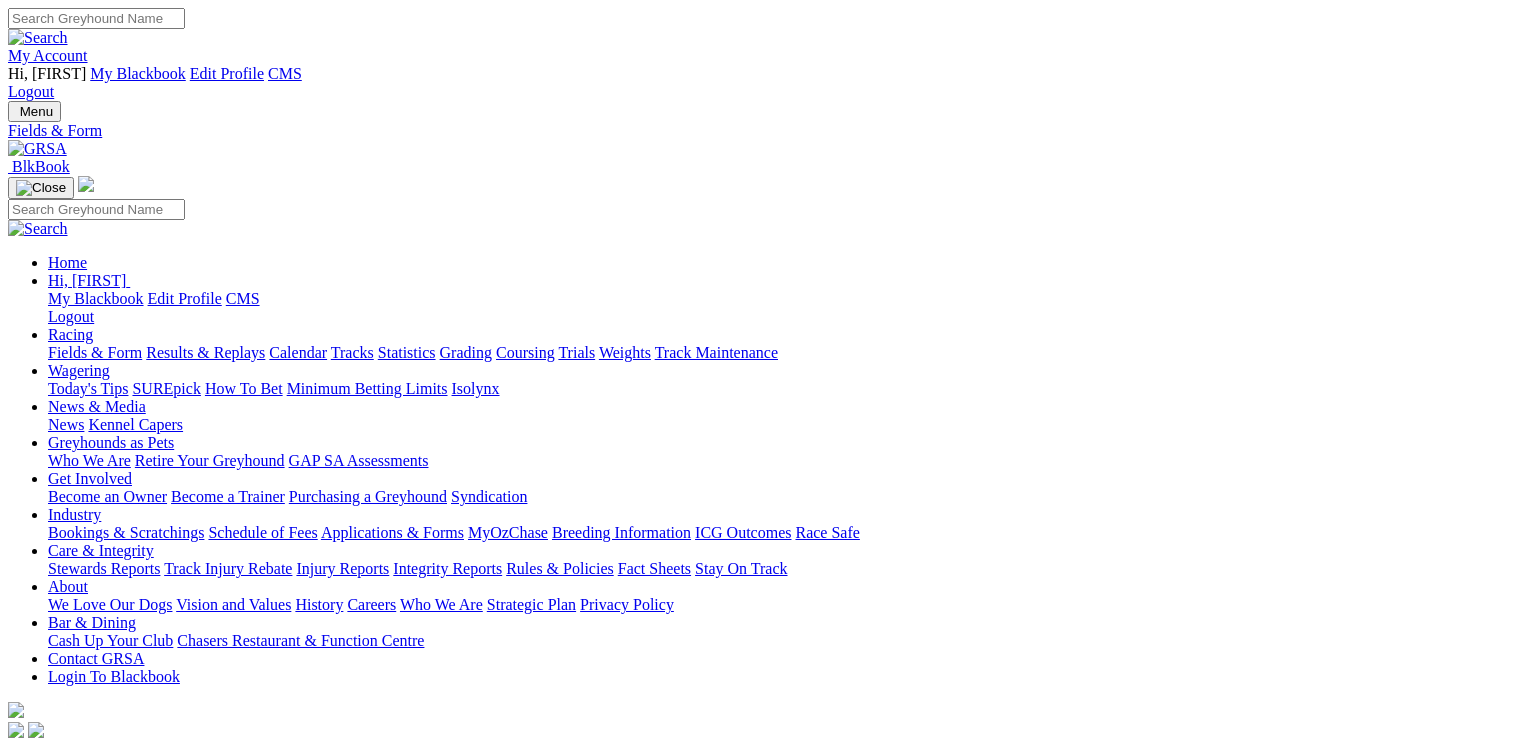scroll, scrollTop: 0, scrollLeft: 0, axis: both 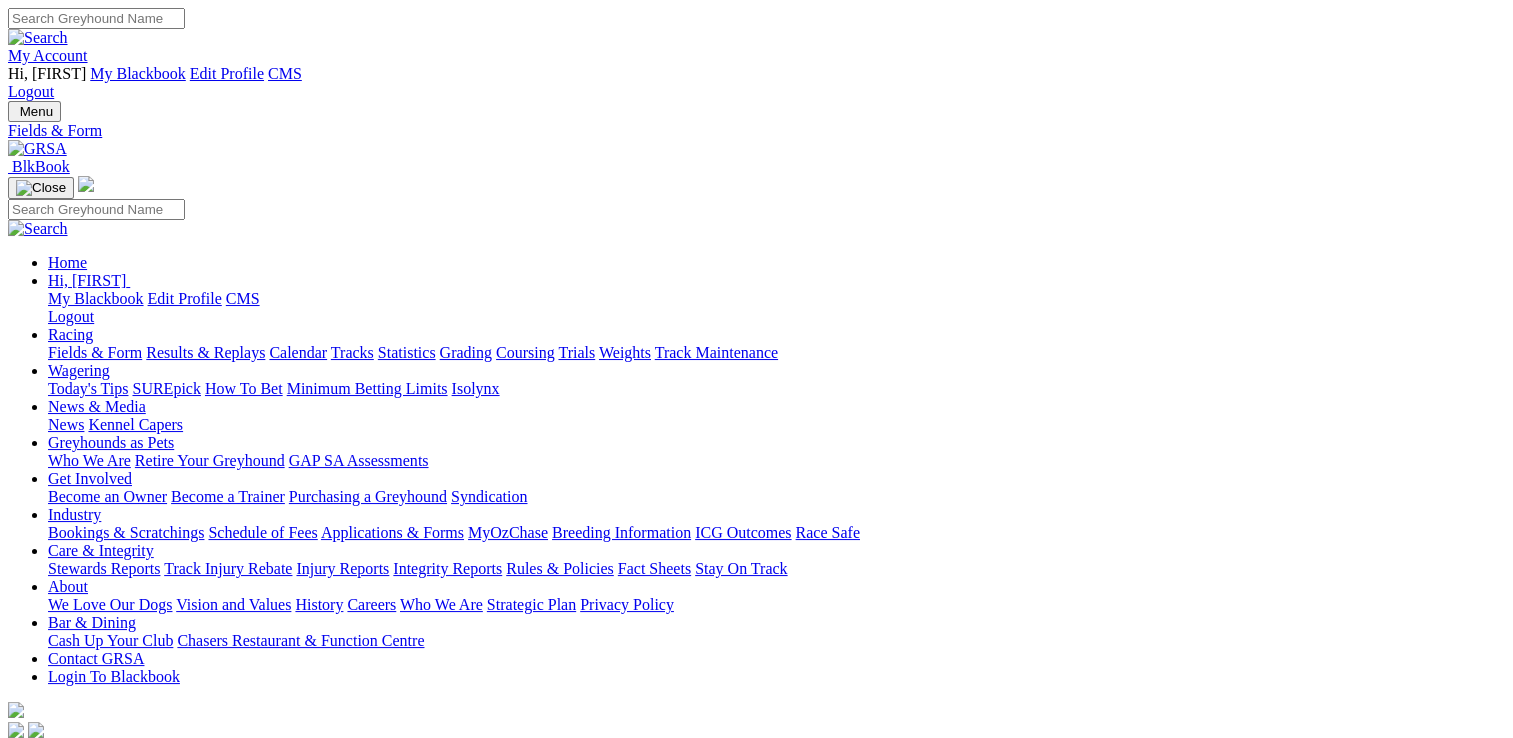 click on "F" at bounding box center [39, 880] 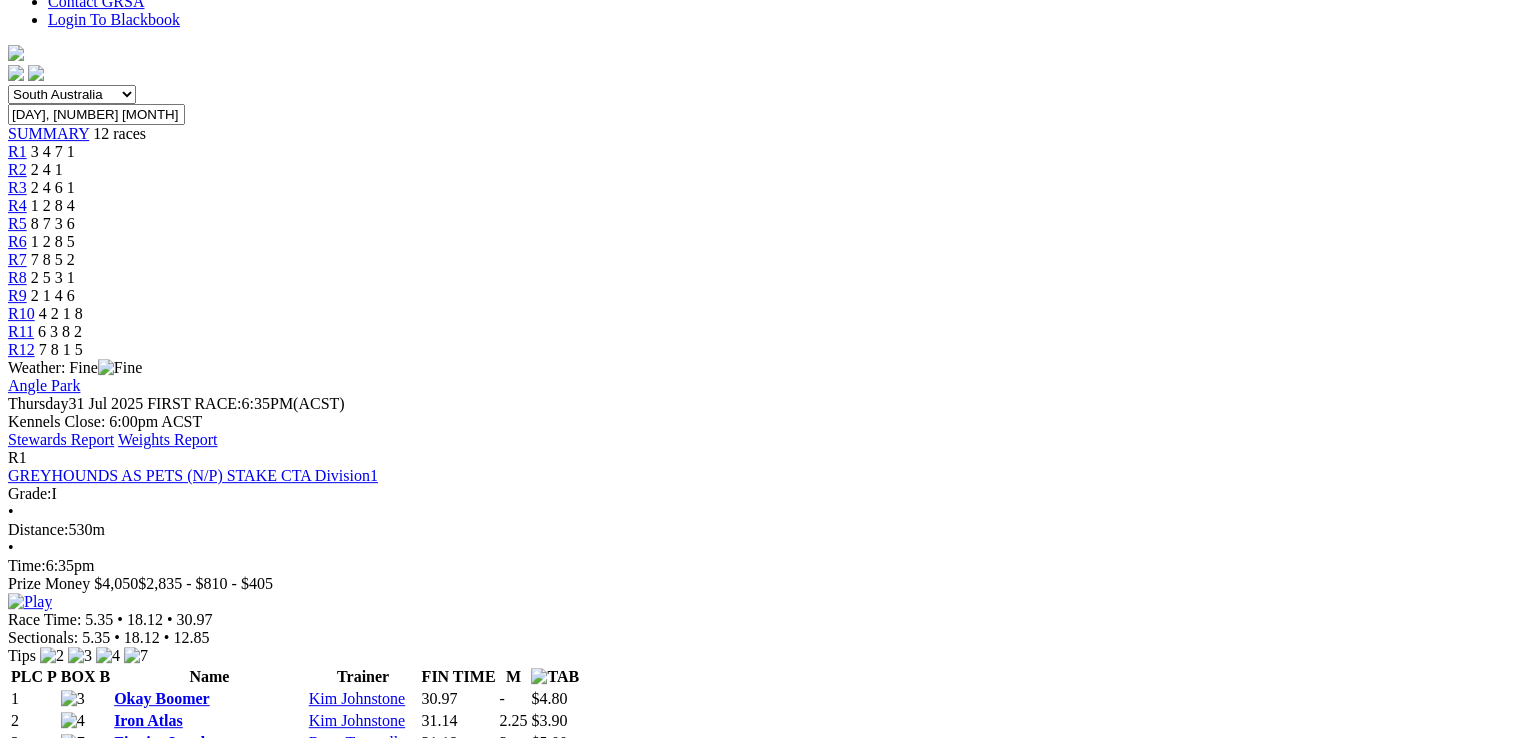 scroll, scrollTop: 700, scrollLeft: 0, axis: vertical 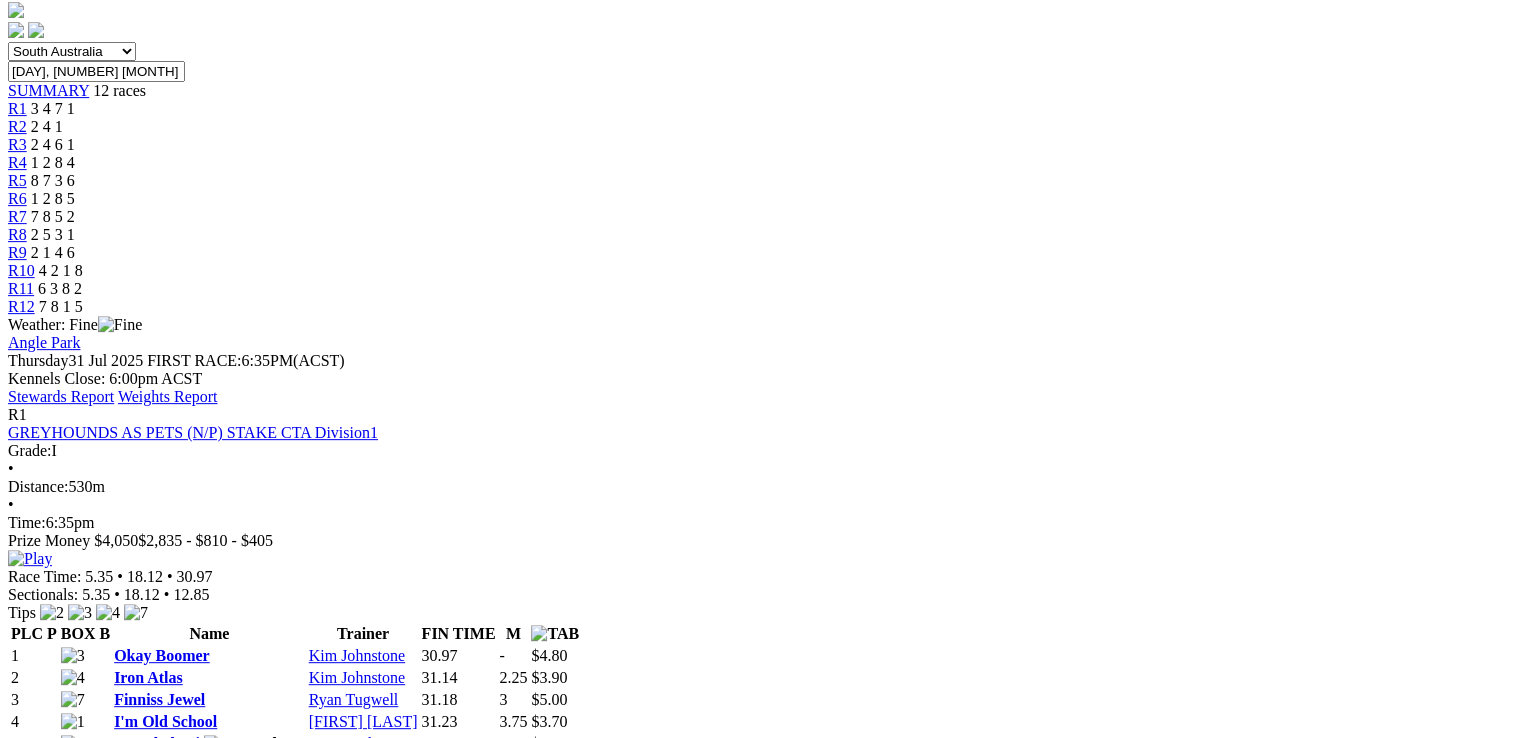 click at bounding box center (30, 1653) 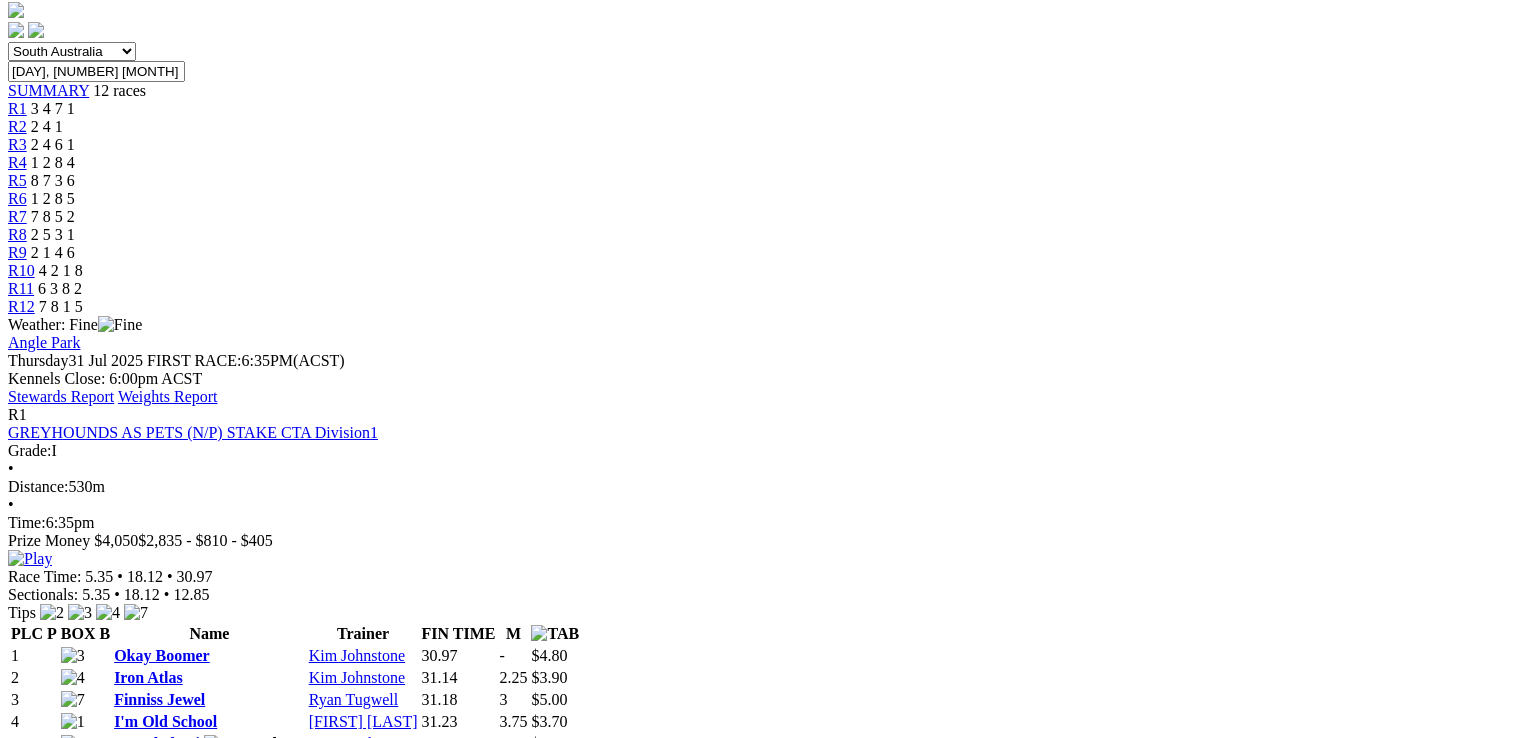 click at bounding box center (16, 6840) 